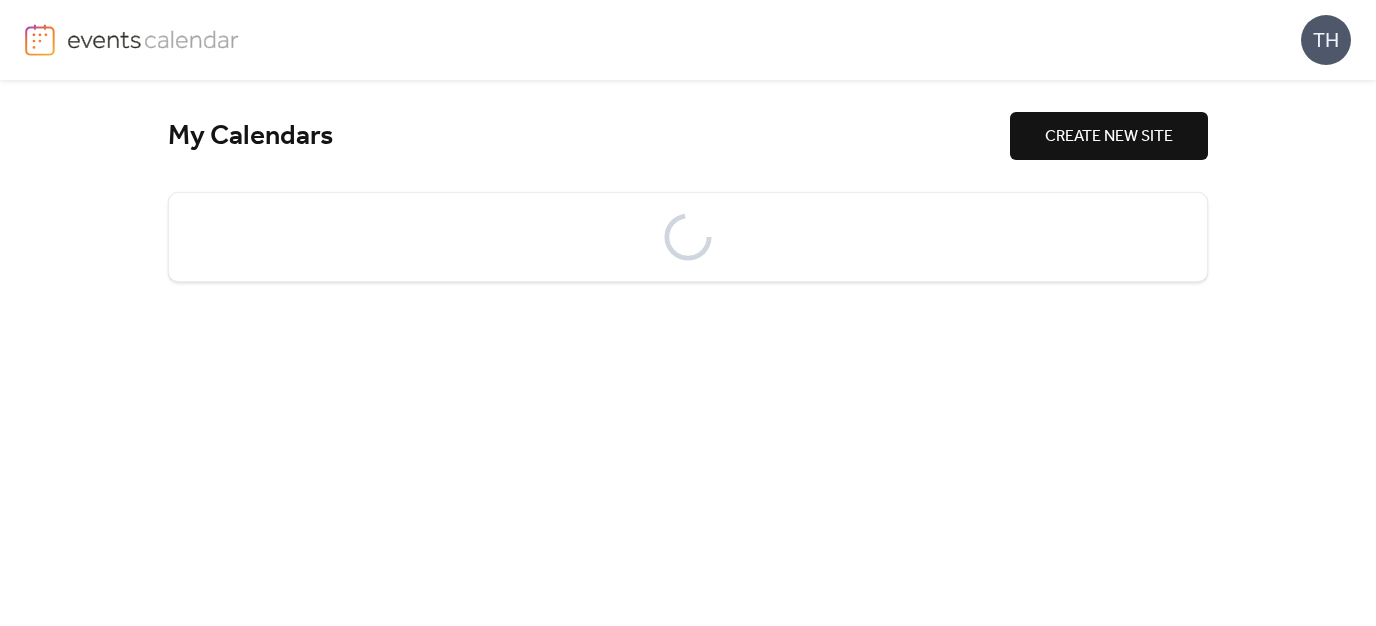 scroll, scrollTop: 0, scrollLeft: 0, axis: both 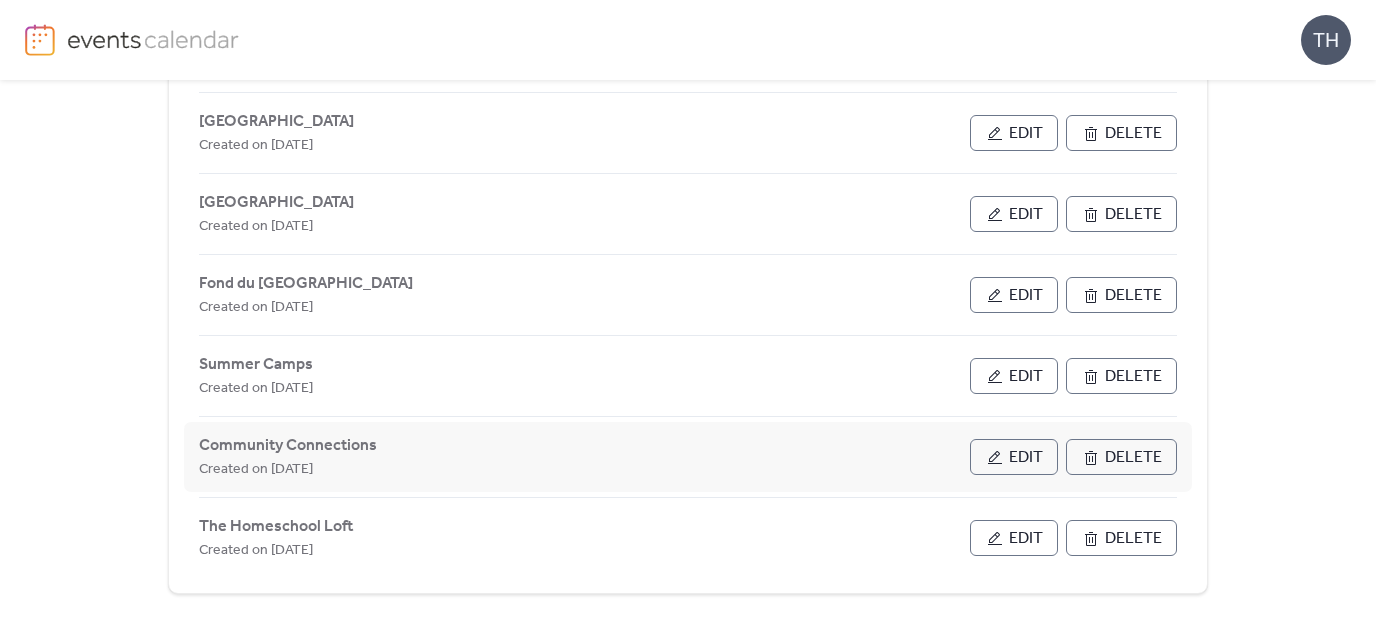 click on "Edit" at bounding box center (1026, 458) 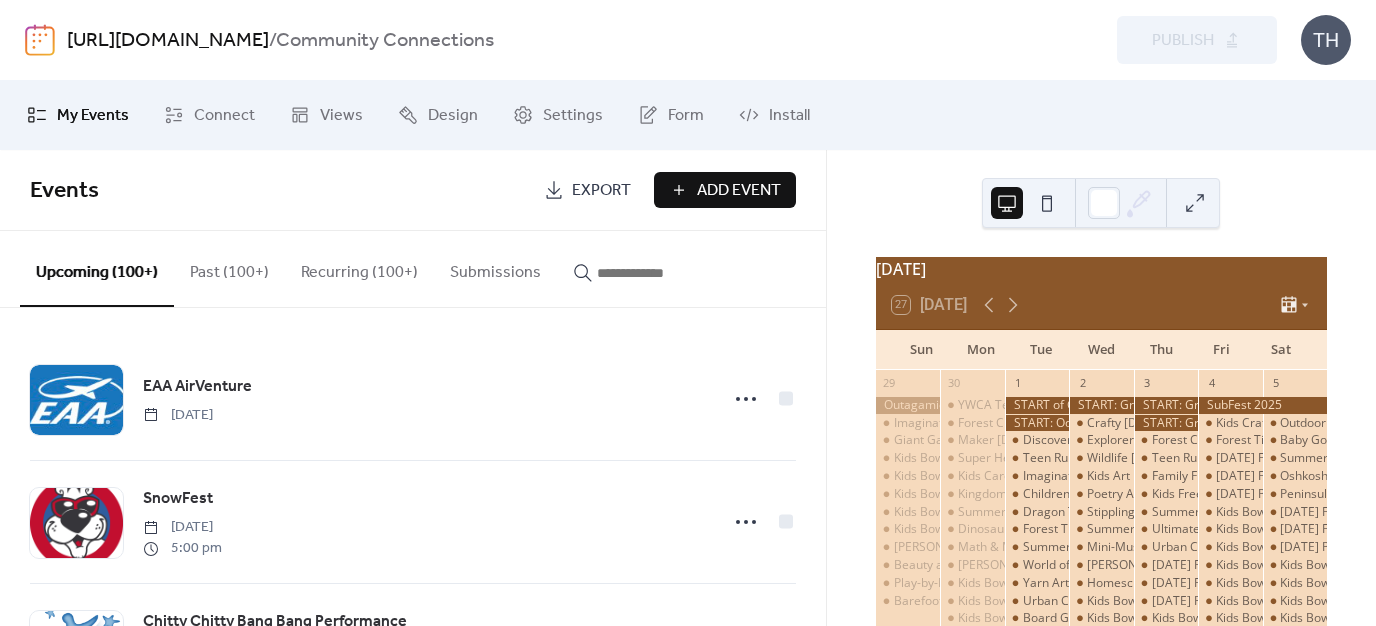 click at bounding box center (657, 273) 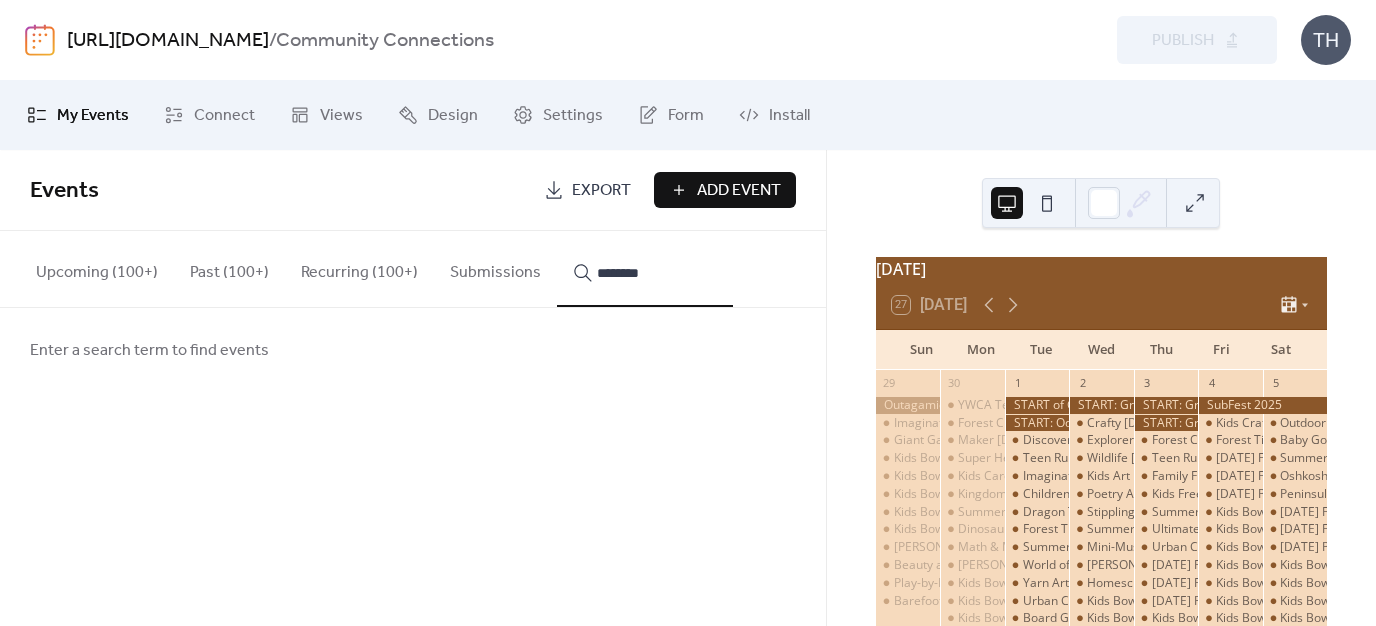 click on "********" at bounding box center (645, 269) 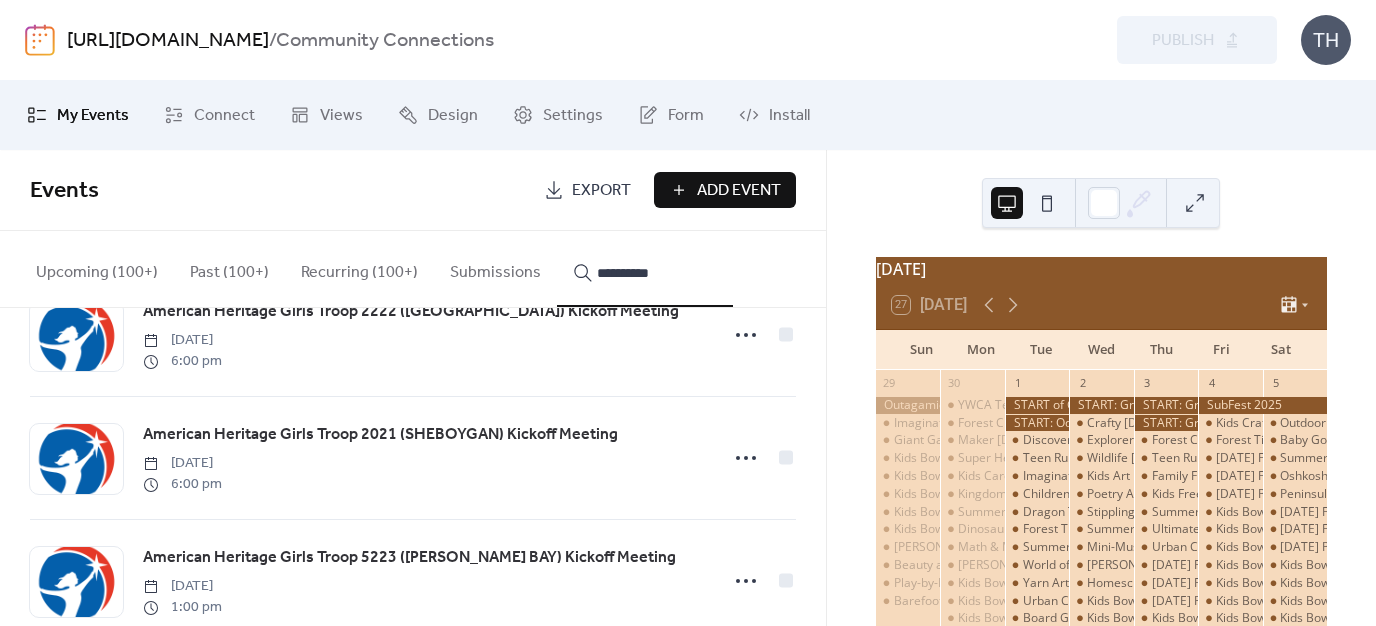 scroll, scrollTop: 1470, scrollLeft: 0, axis: vertical 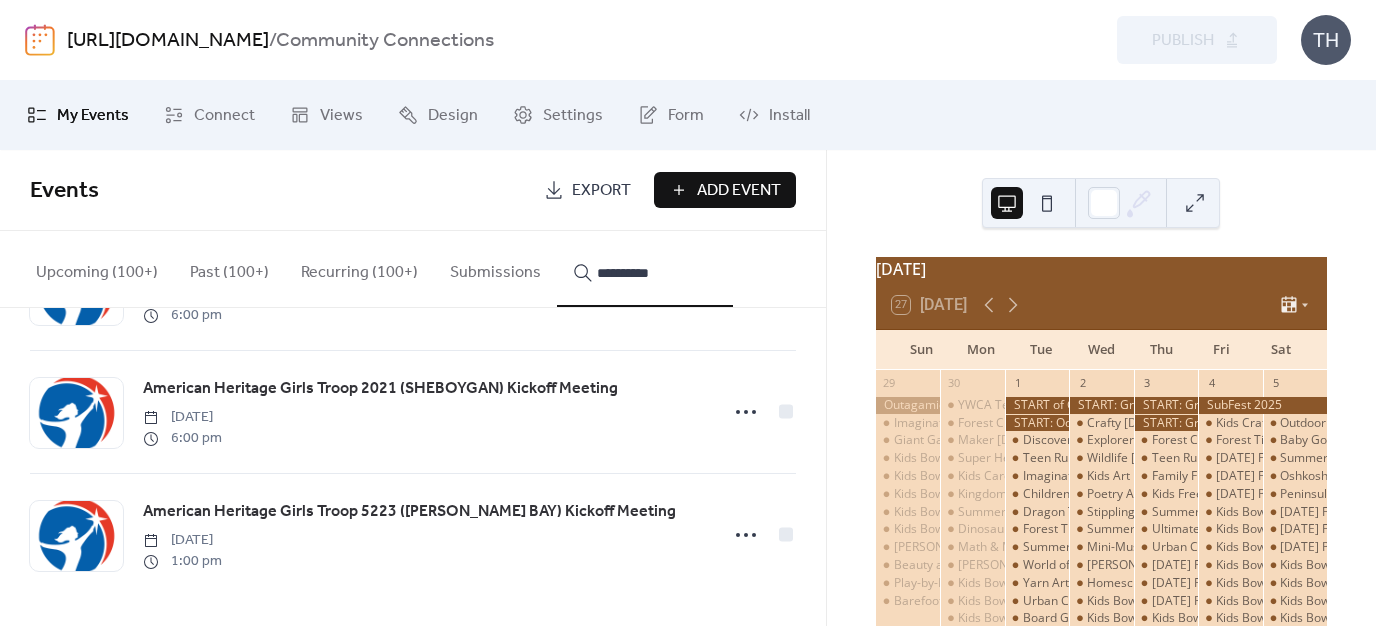 type on "**********" 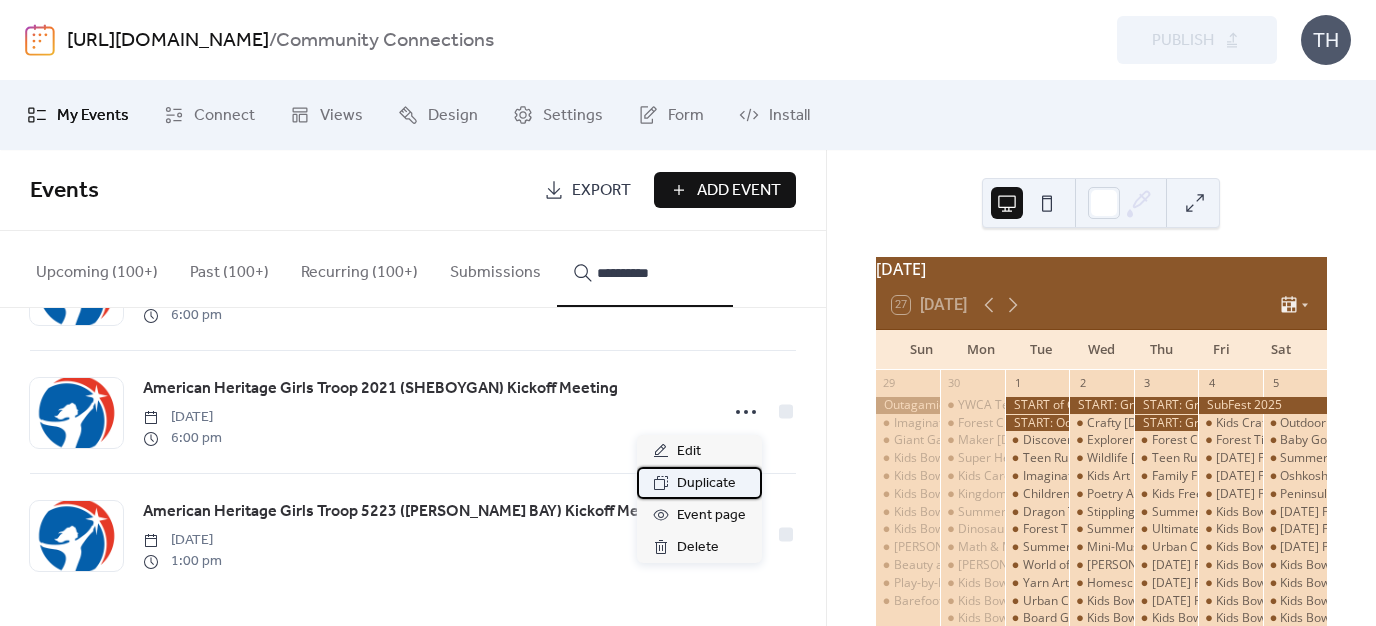 click on "Duplicate" at bounding box center [706, 484] 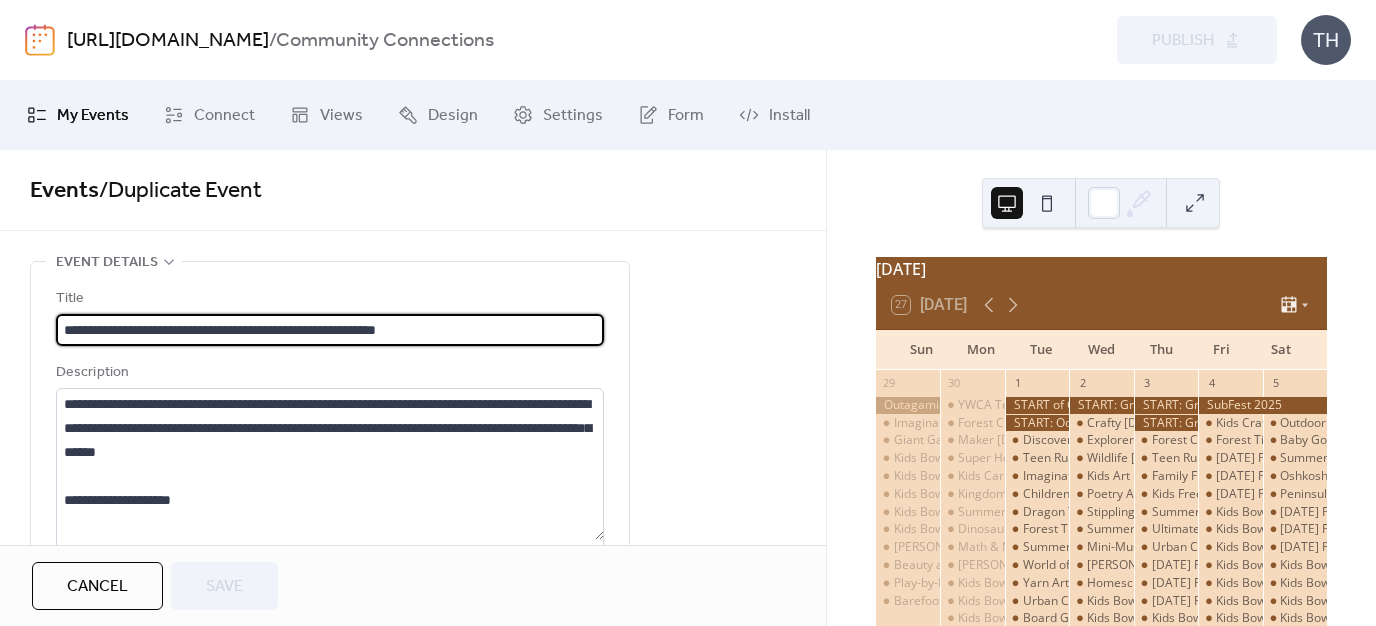 scroll, scrollTop: 1, scrollLeft: 0, axis: vertical 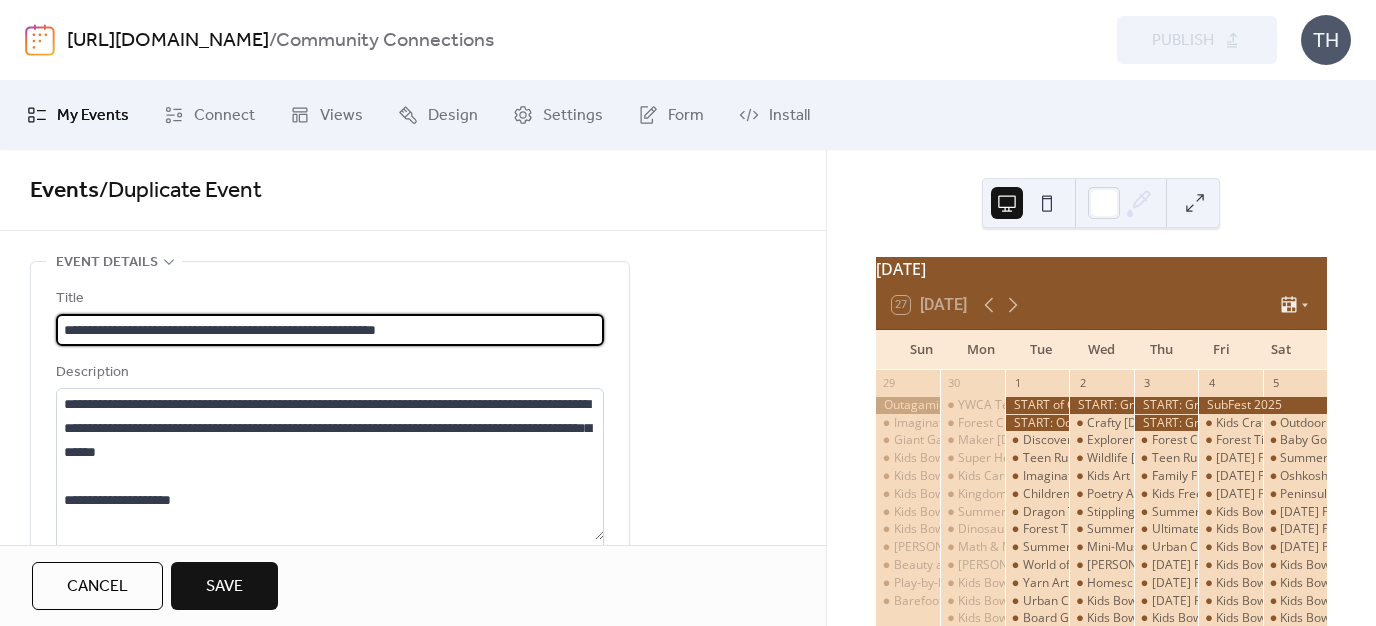 drag, startPoint x: 284, startPoint y: 328, endPoint x: 363, endPoint y: 325, distance: 79.05694 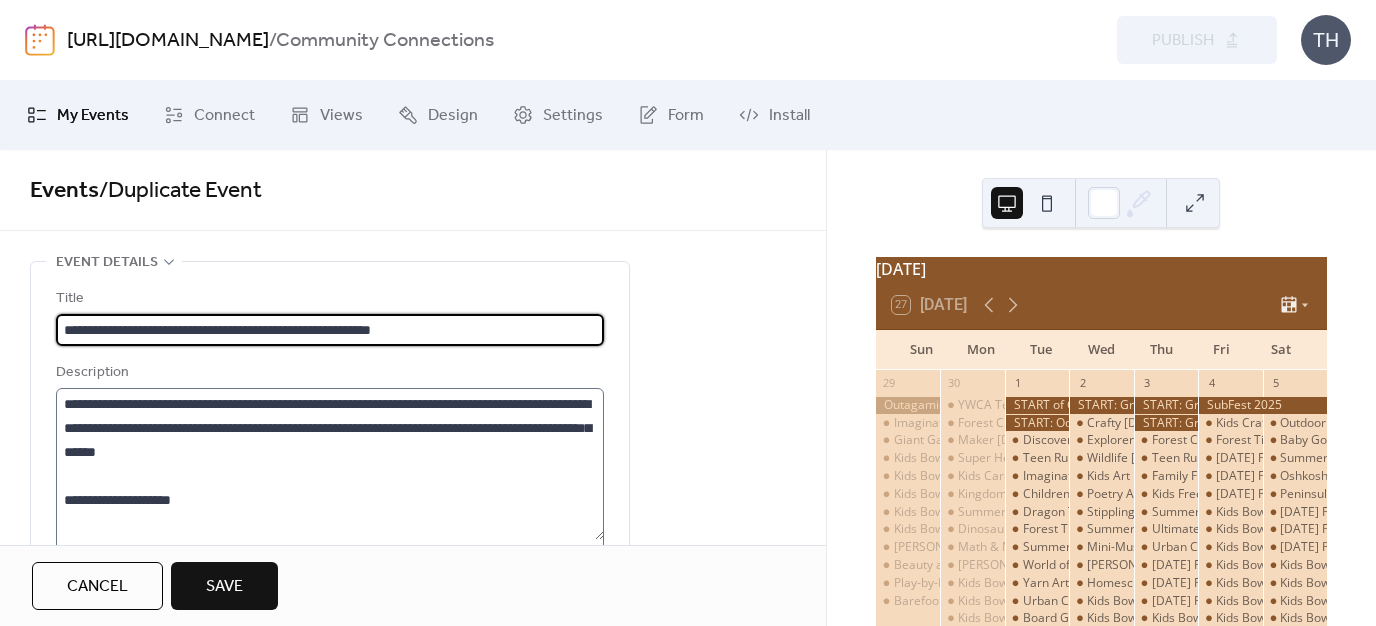 type on "**********" 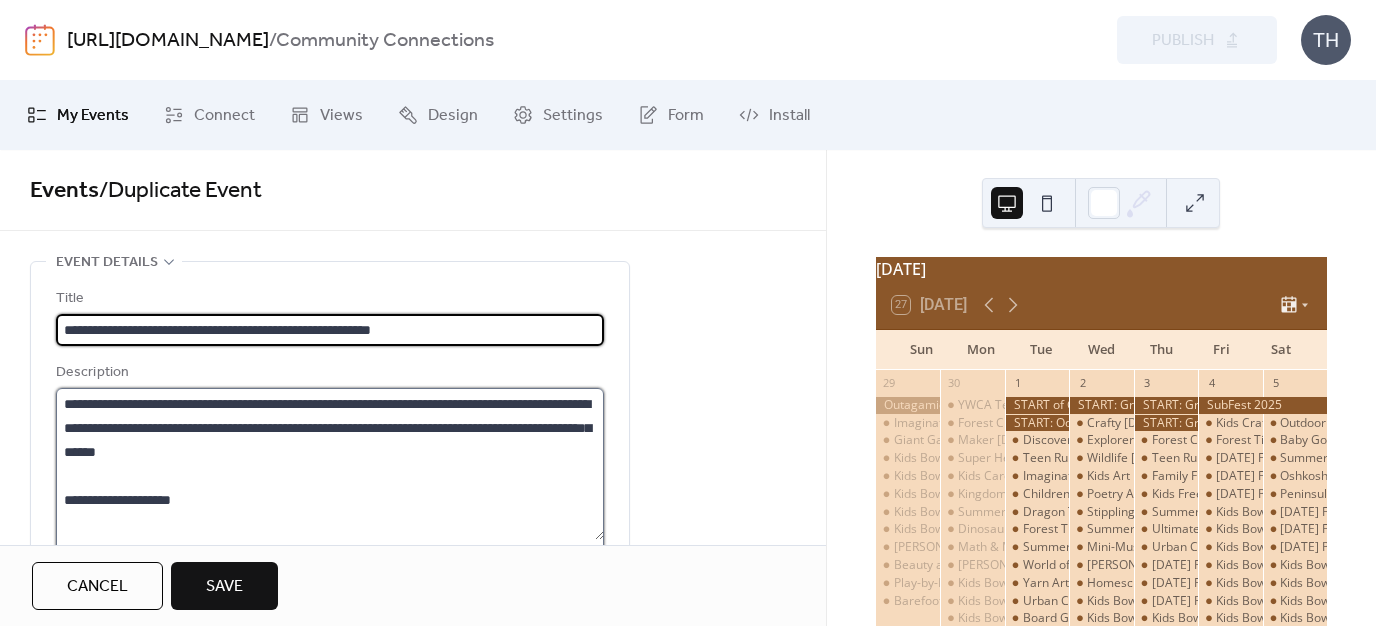 click on "**********" at bounding box center (330, 464) 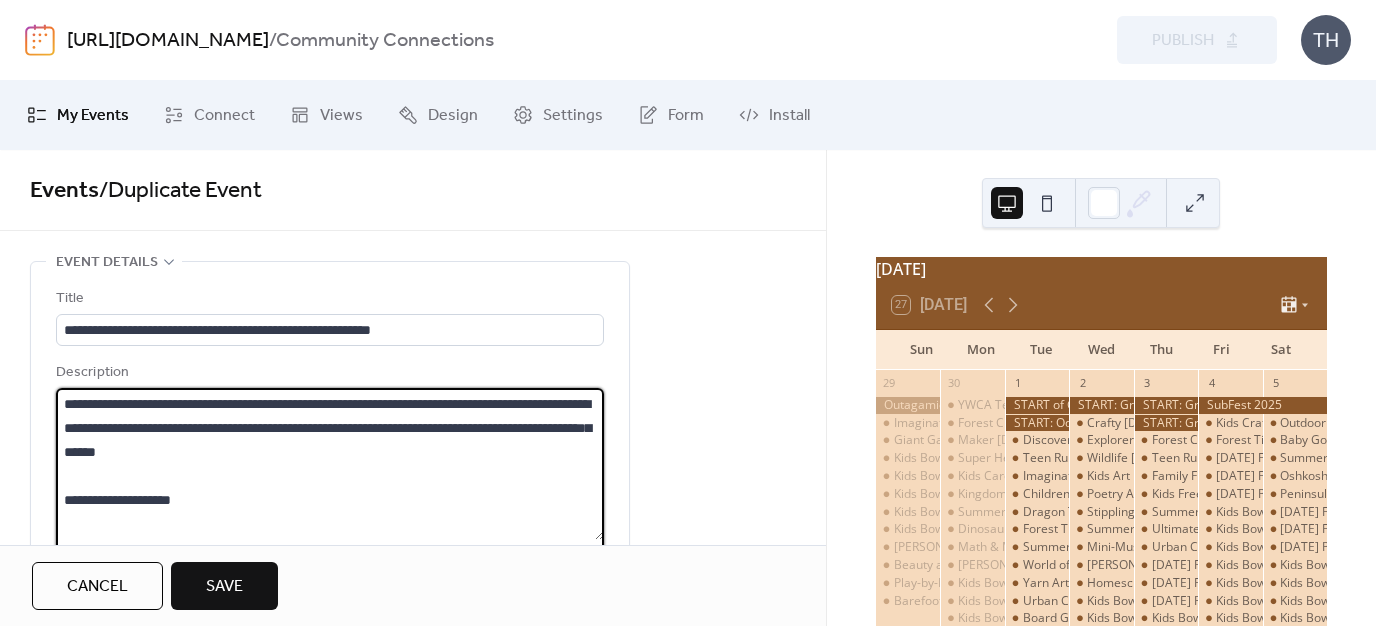 drag, startPoint x: 66, startPoint y: 407, endPoint x: 248, endPoint y: 412, distance: 182.06866 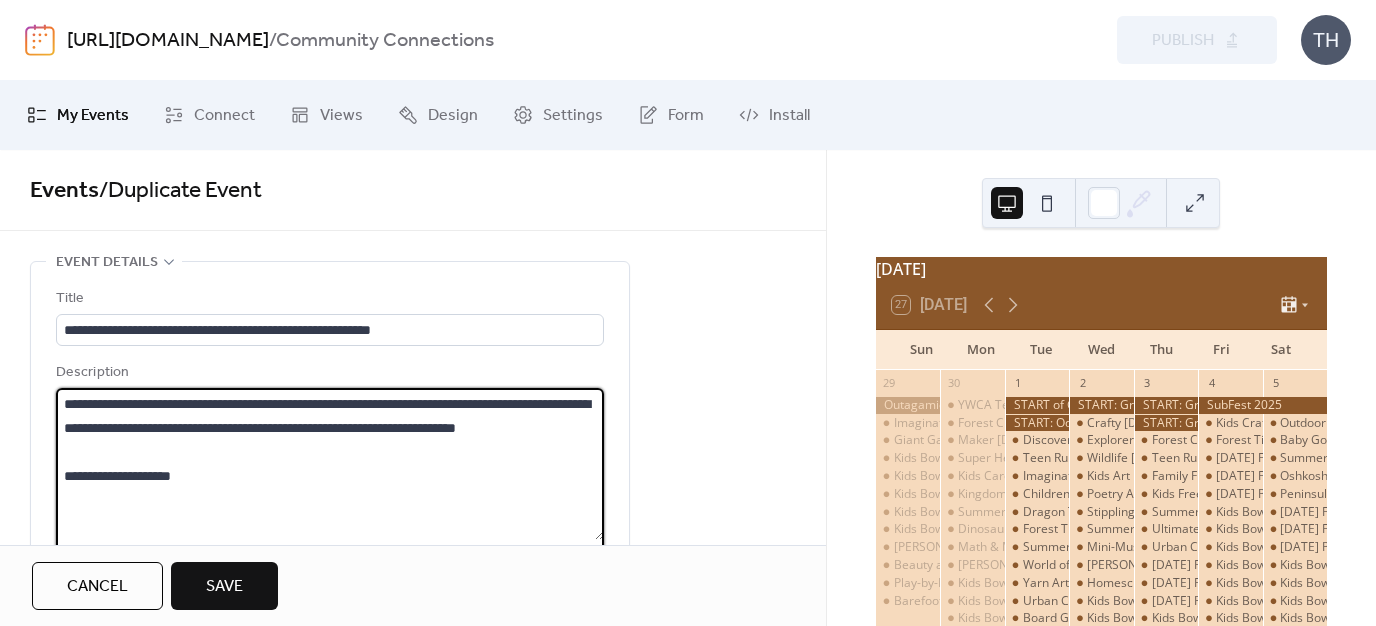 click on "**********" at bounding box center (330, 464) 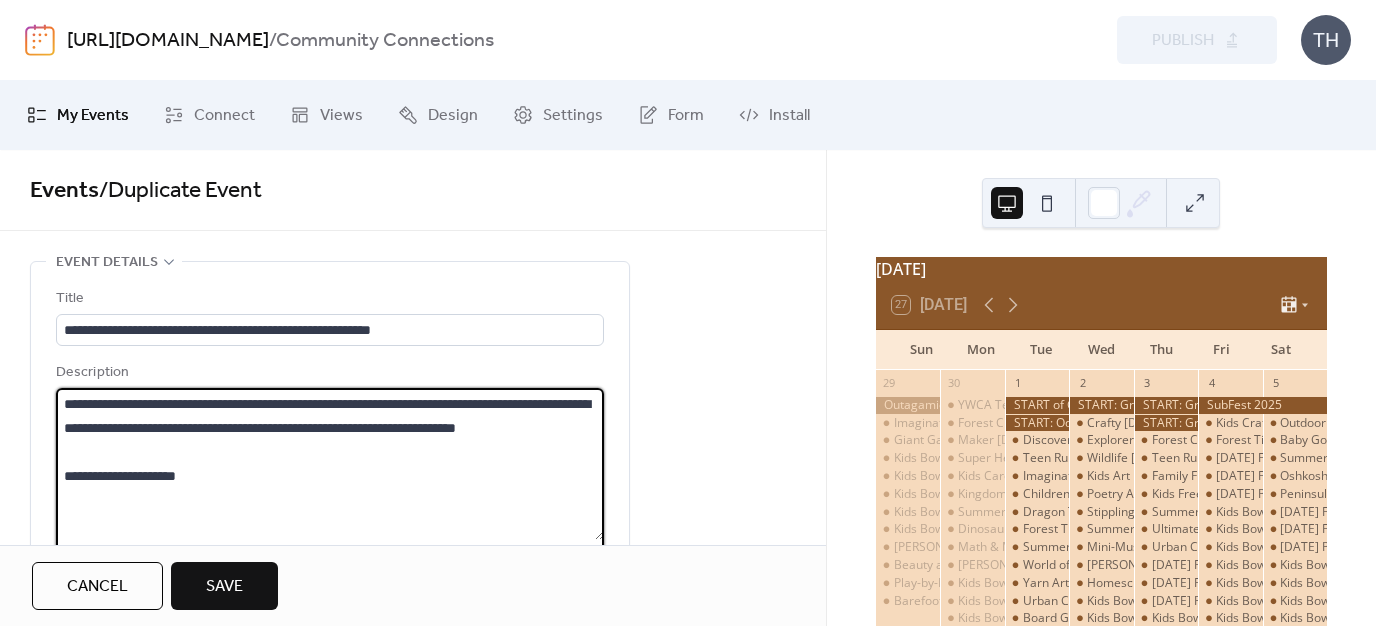 scroll, scrollTop: 21, scrollLeft: 0, axis: vertical 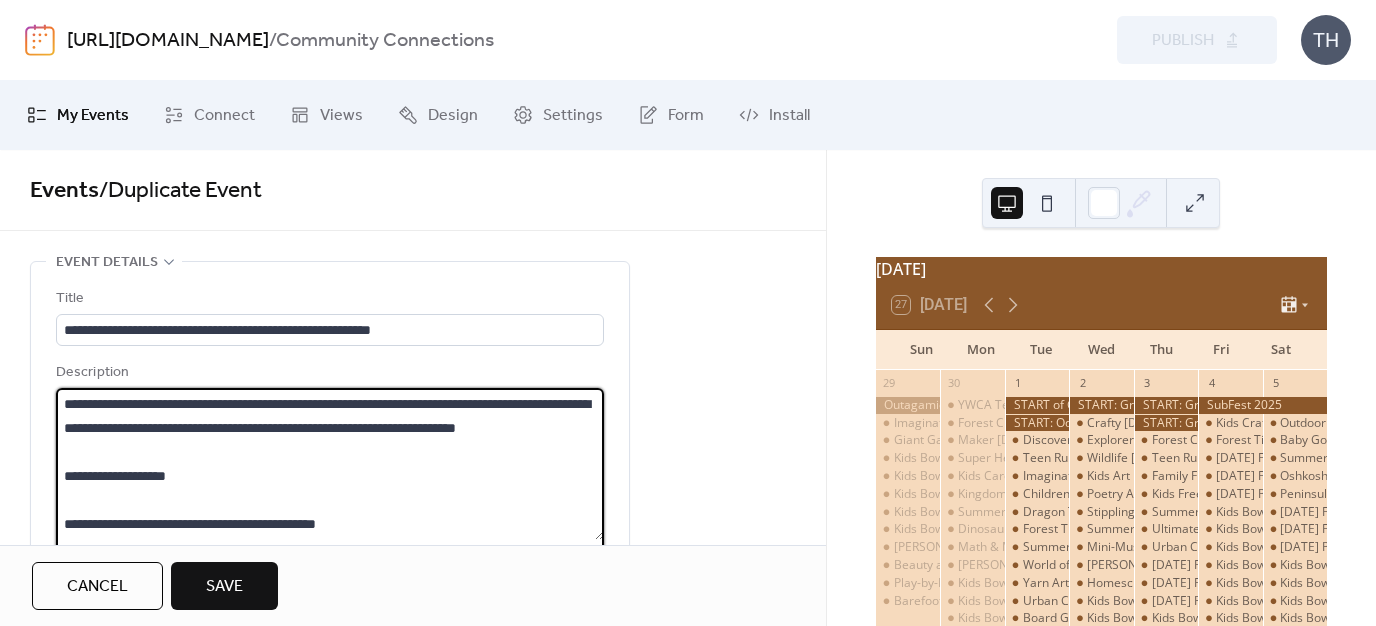 paste on "**********" 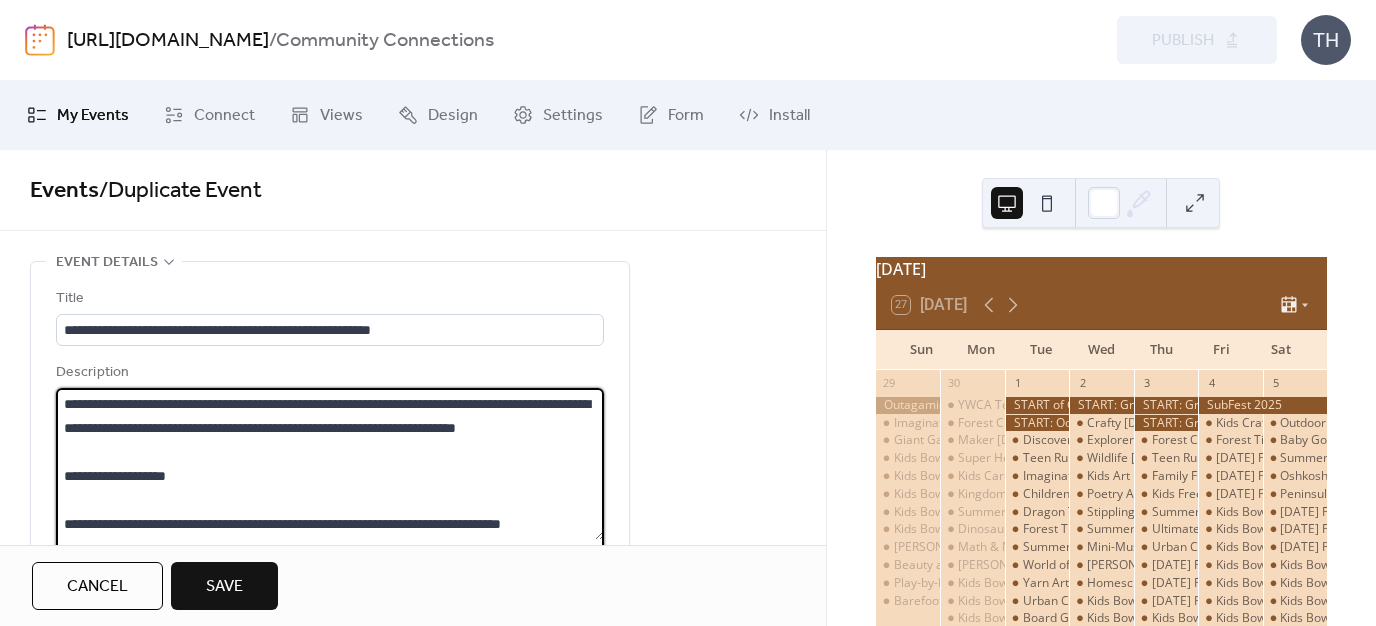 scroll, scrollTop: 45, scrollLeft: 0, axis: vertical 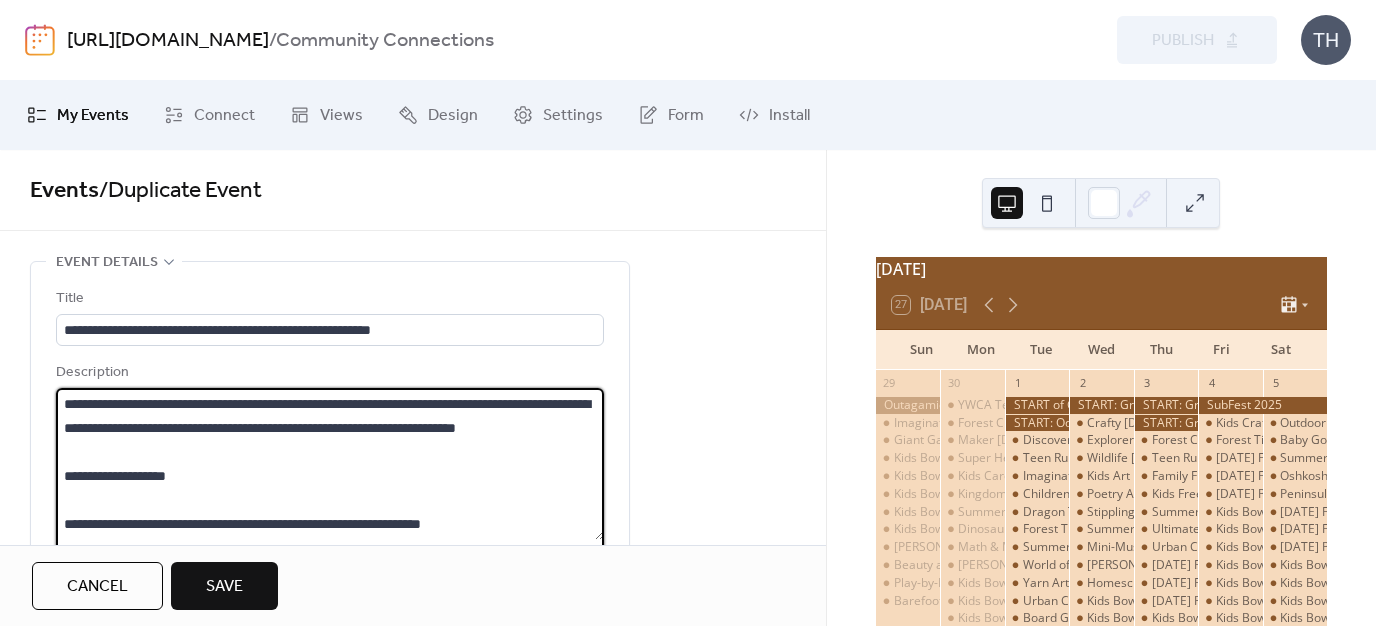 click on "**********" at bounding box center [330, 464] 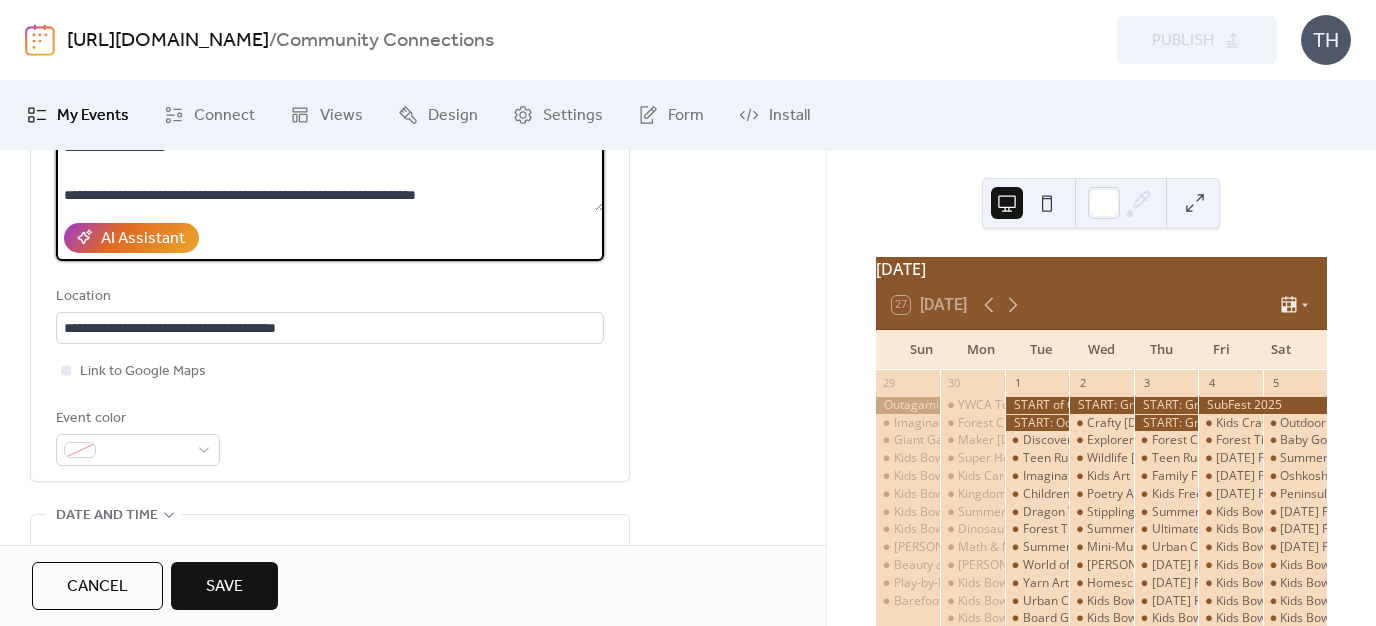 scroll, scrollTop: 346, scrollLeft: 0, axis: vertical 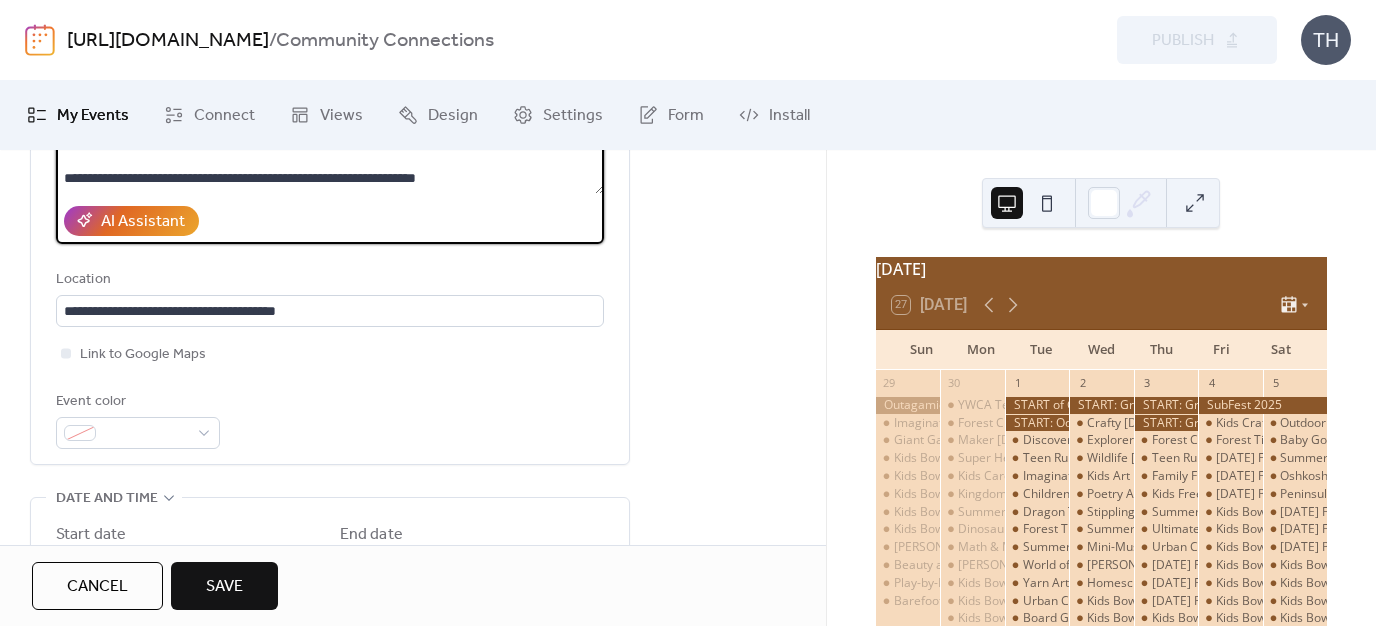 type on "**********" 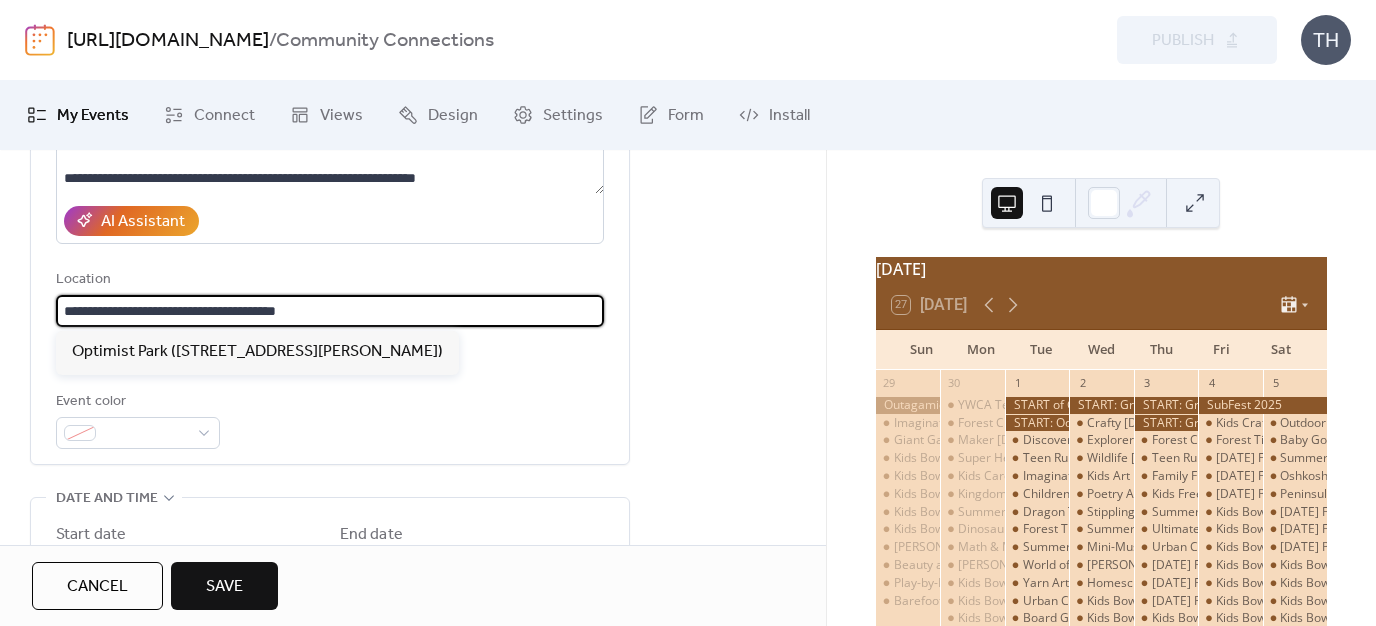 scroll, scrollTop: 1, scrollLeft: 0, axis: vertical 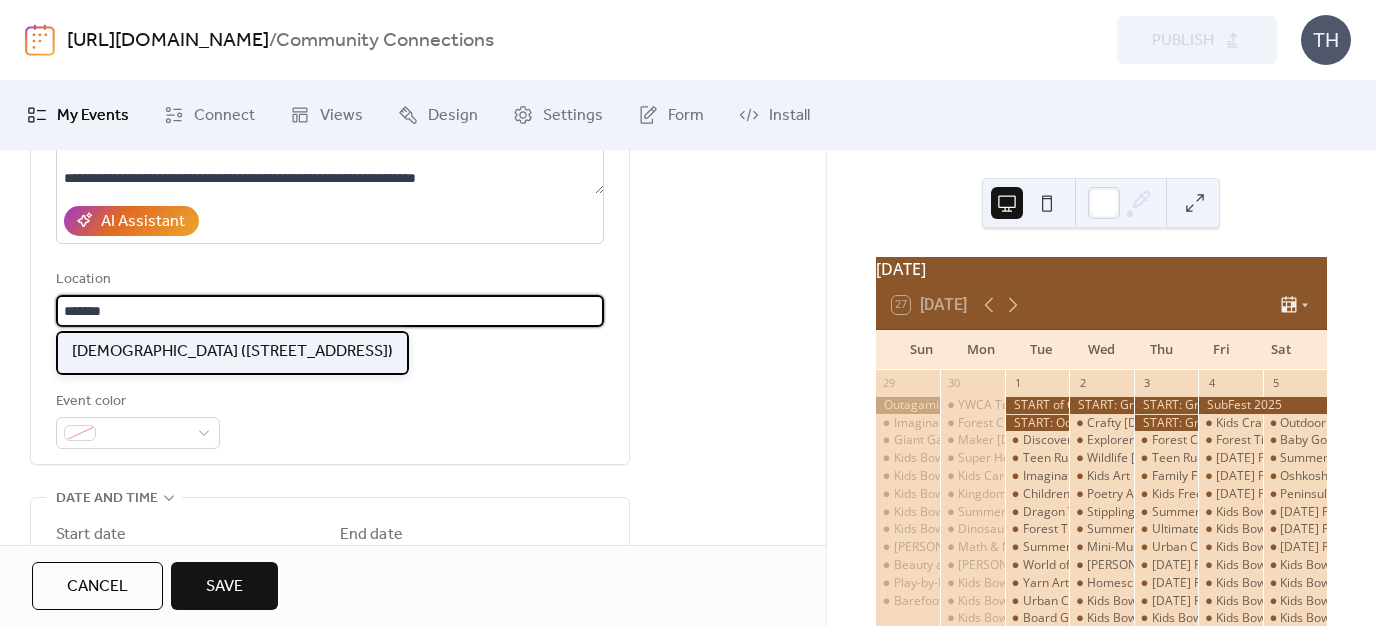 click on "[DEMOGRAPHIC_DATA] ([STREET_ADDRESS])" at bounding box center [232, 353] 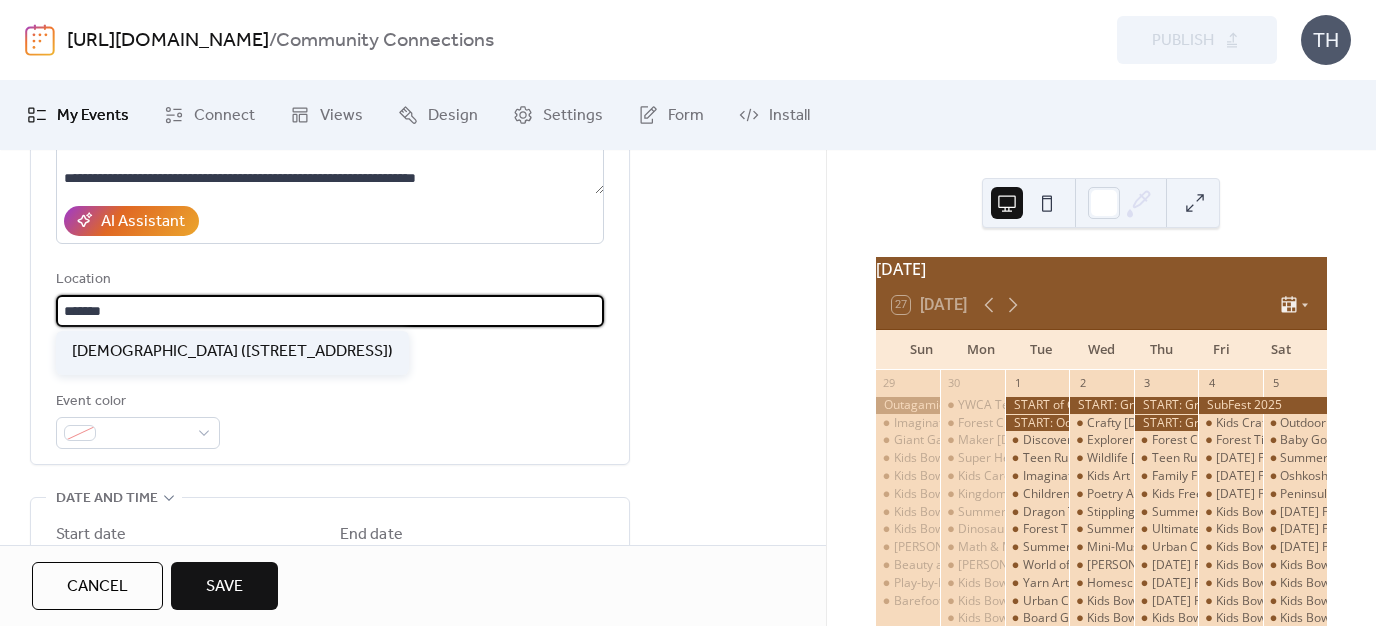 scroll, scrollTop: 0, scrollLeft: 0, axis: both 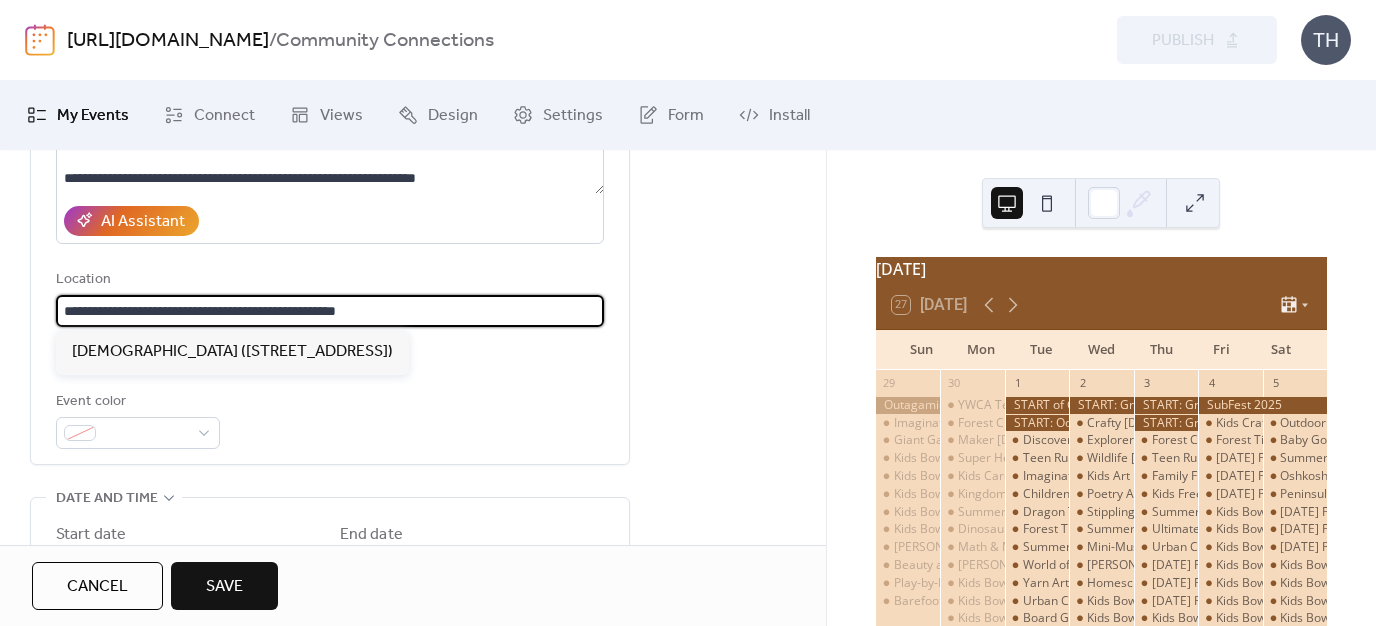 drag, startPoint x: 60, startPoint y: 314, endPoint x: 440, endPoint y: 304, distance: 380.13156 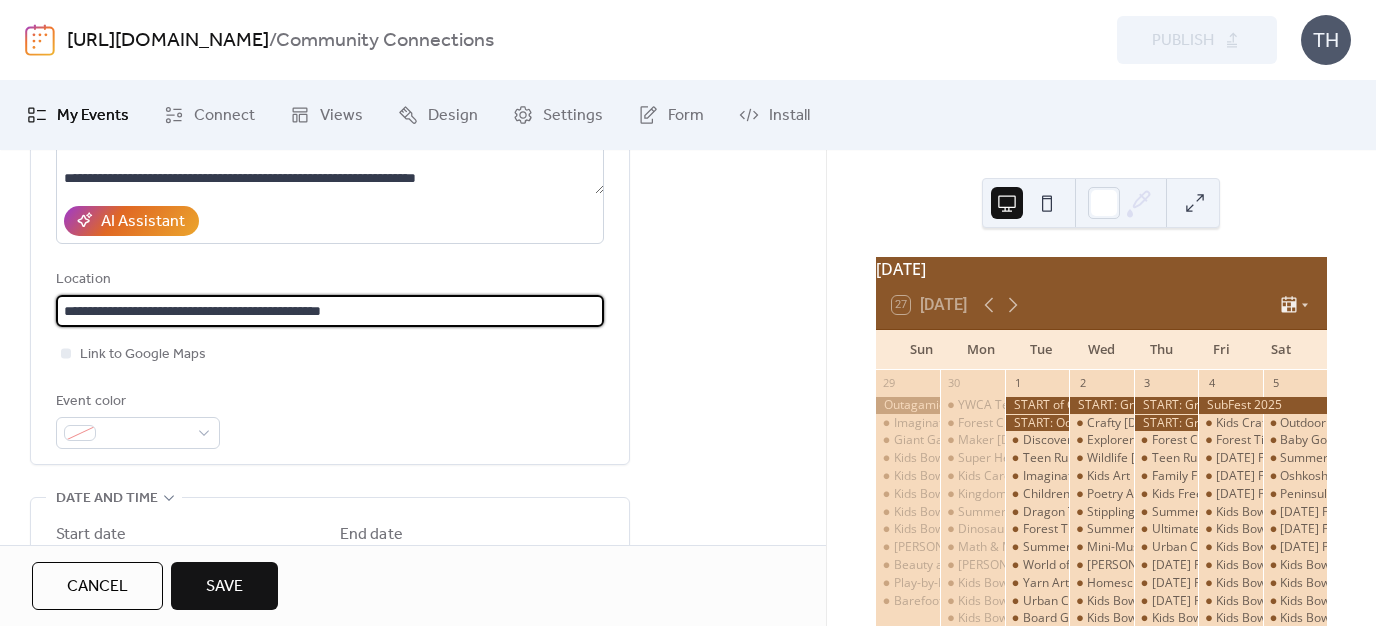 click on "**********" at bounding box center [330, 311] 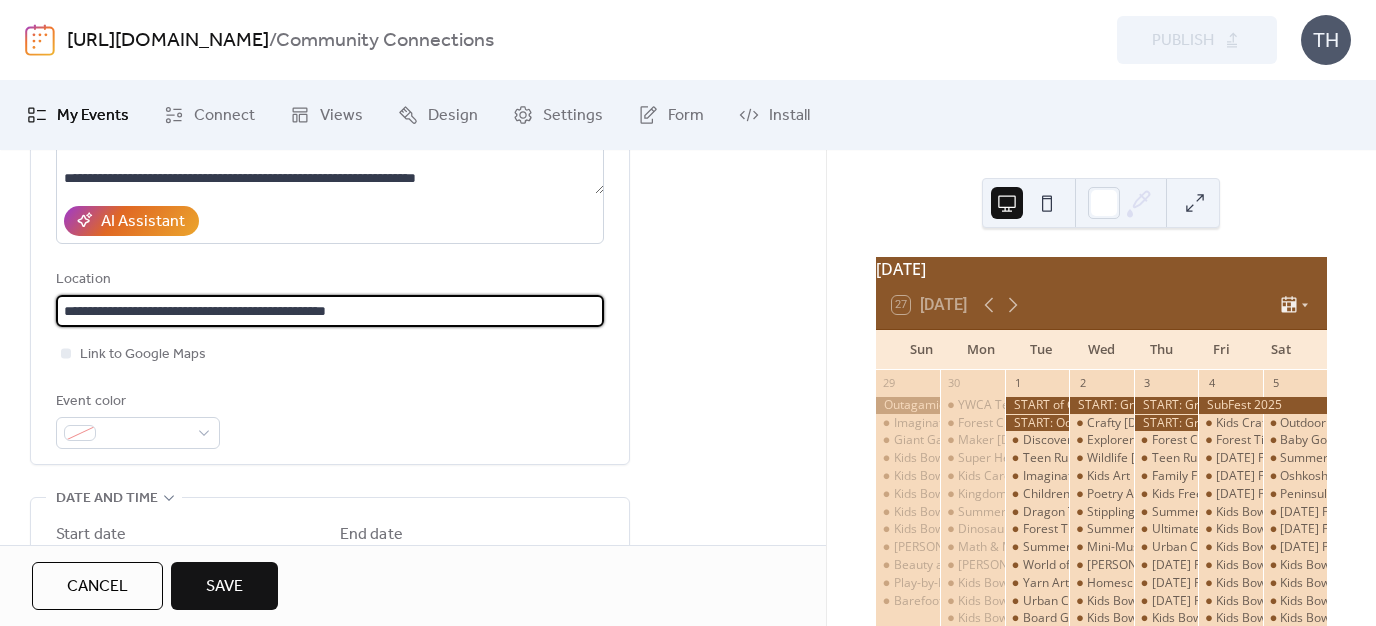 click on "**********" at bounding box center [330, 311] 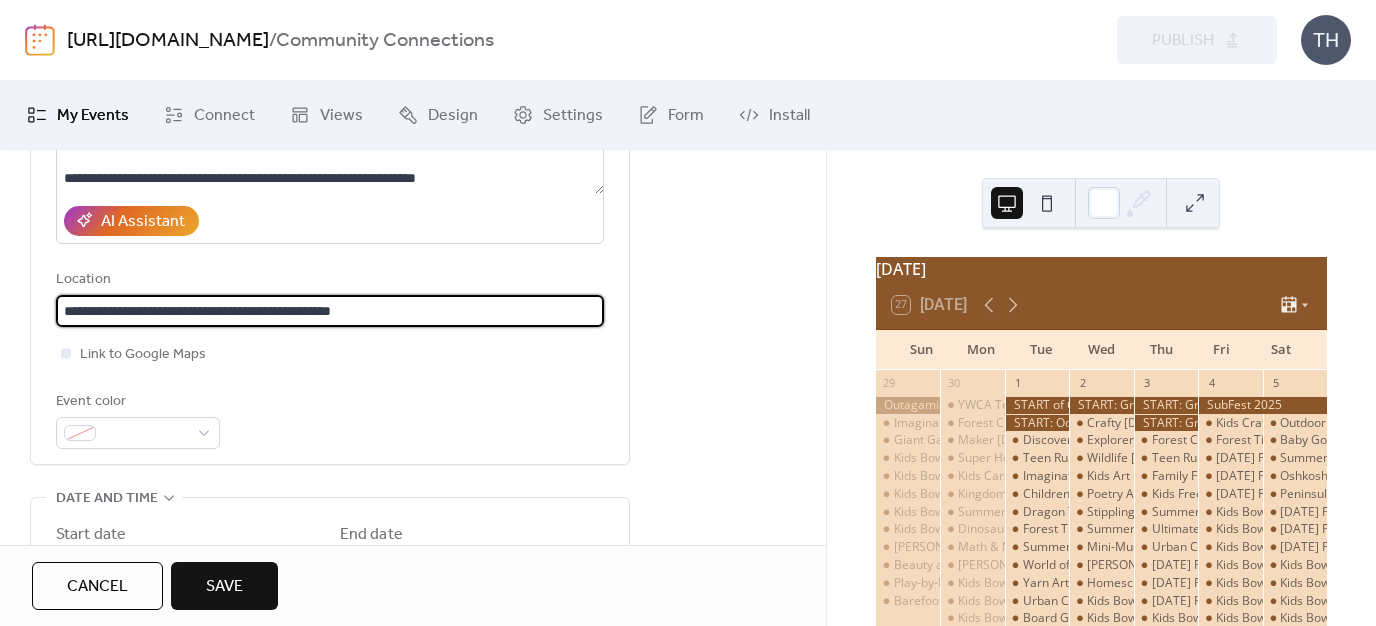 drag, startPoint x: 413, startPoint y: 306, endPoint x: 33, endPoint y: 293, distance: 380.2223 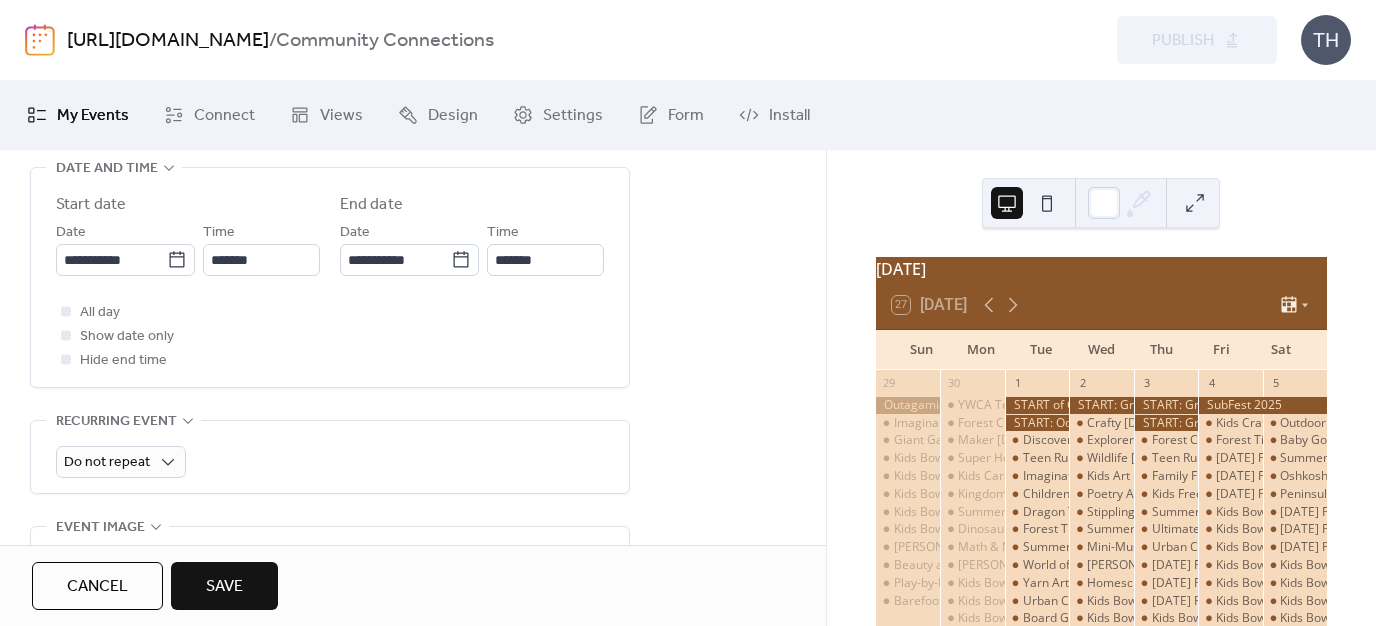 scroll, scrollTop: 686, scrollLeft: 0, axis: vertical 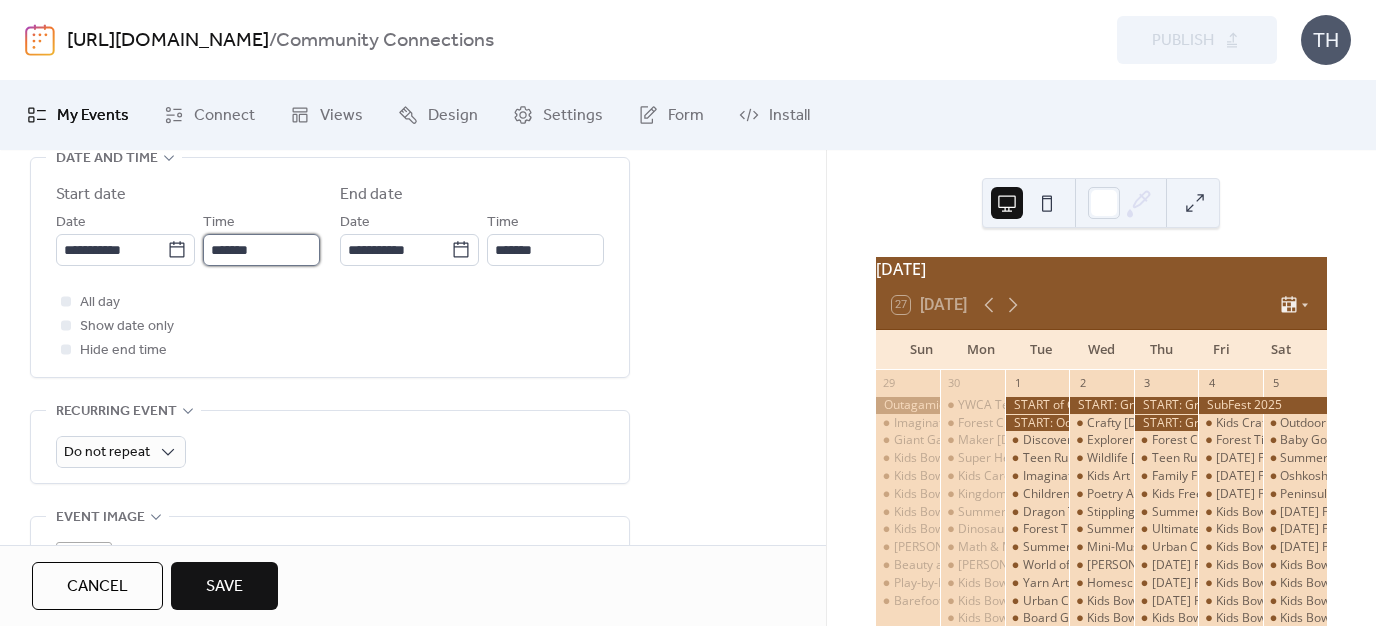 click on "*******" at bounding box center (261, 250) 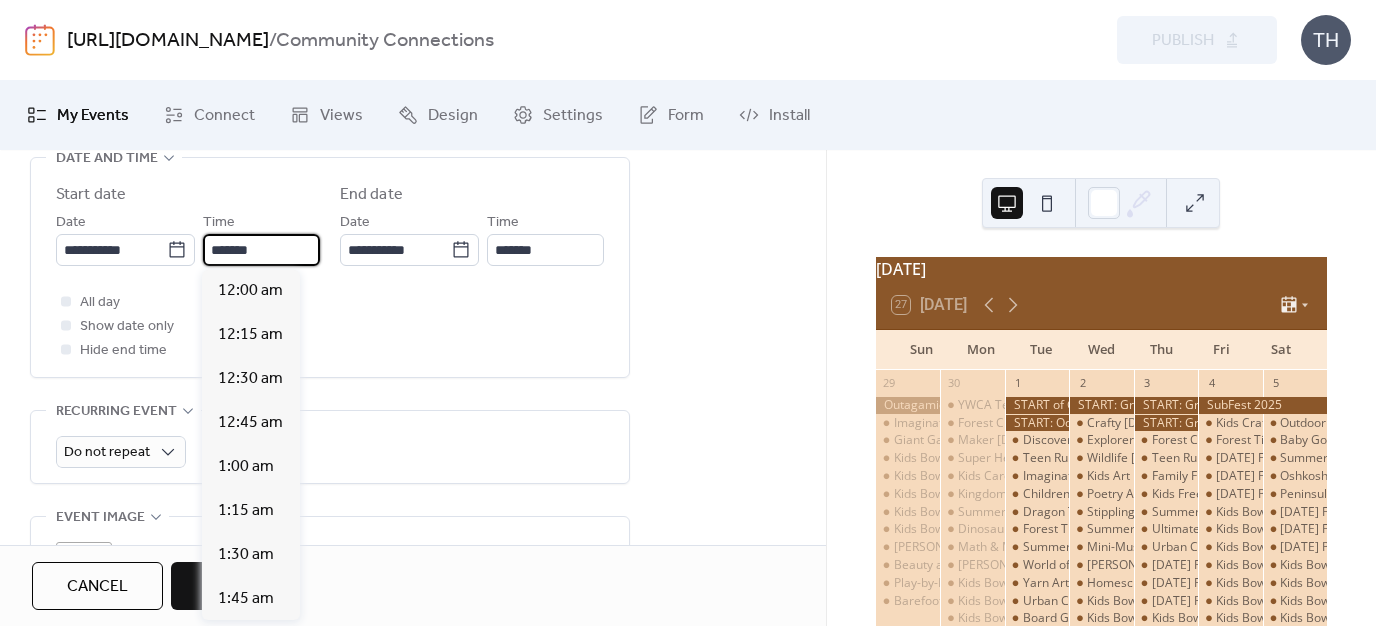 scroll, scrollTop: 3276, scrollLeft: 0, axis: vertical 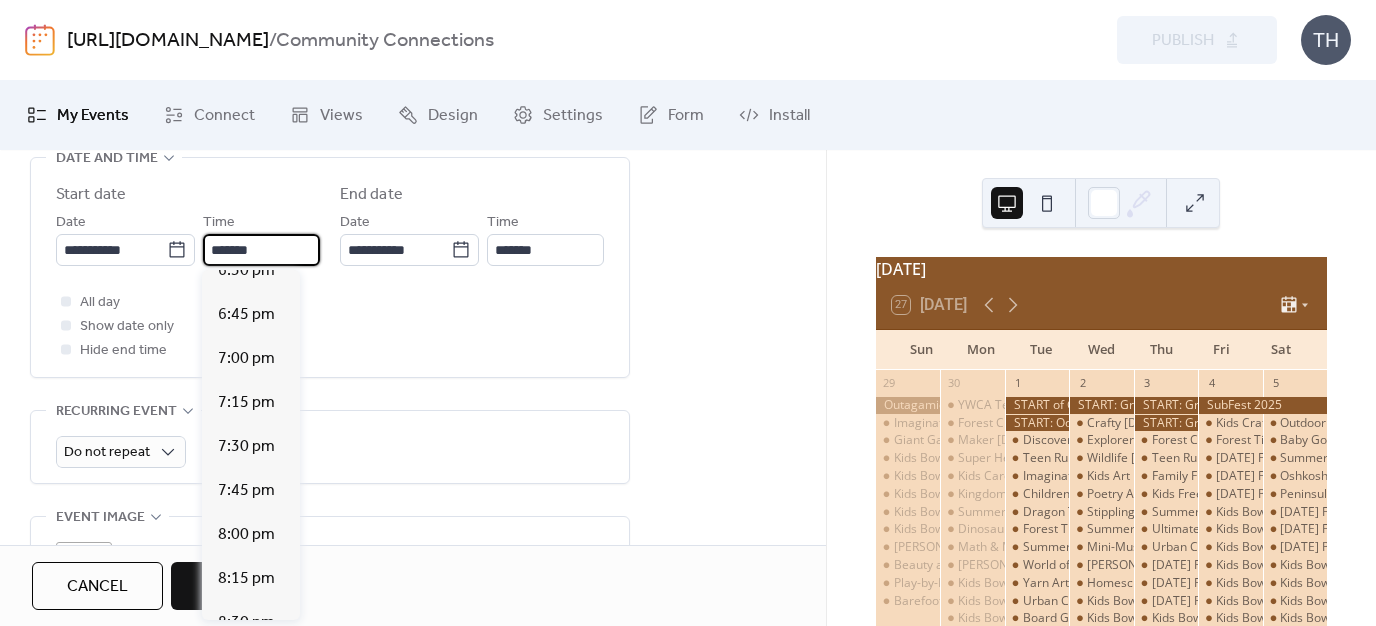 click on "6:15 pm" at bounding box center [246, 227] 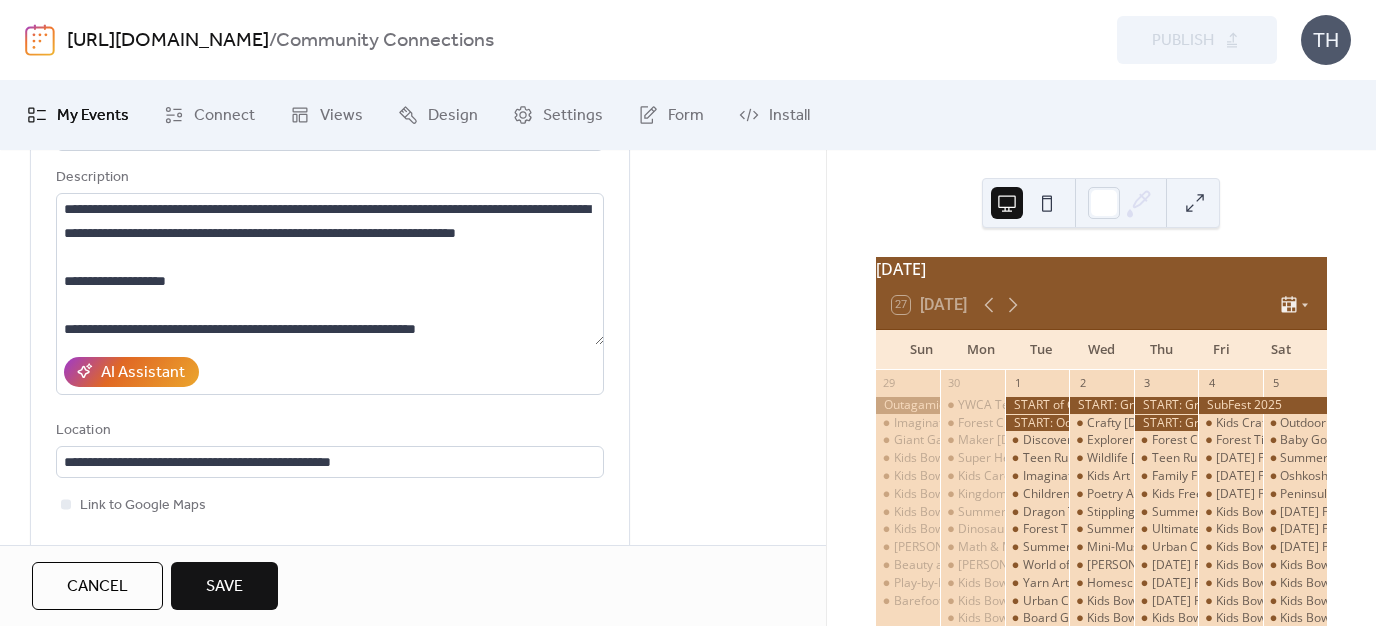 scroll, scrollTop: 168, scrollLeft: 0, axis: vertical 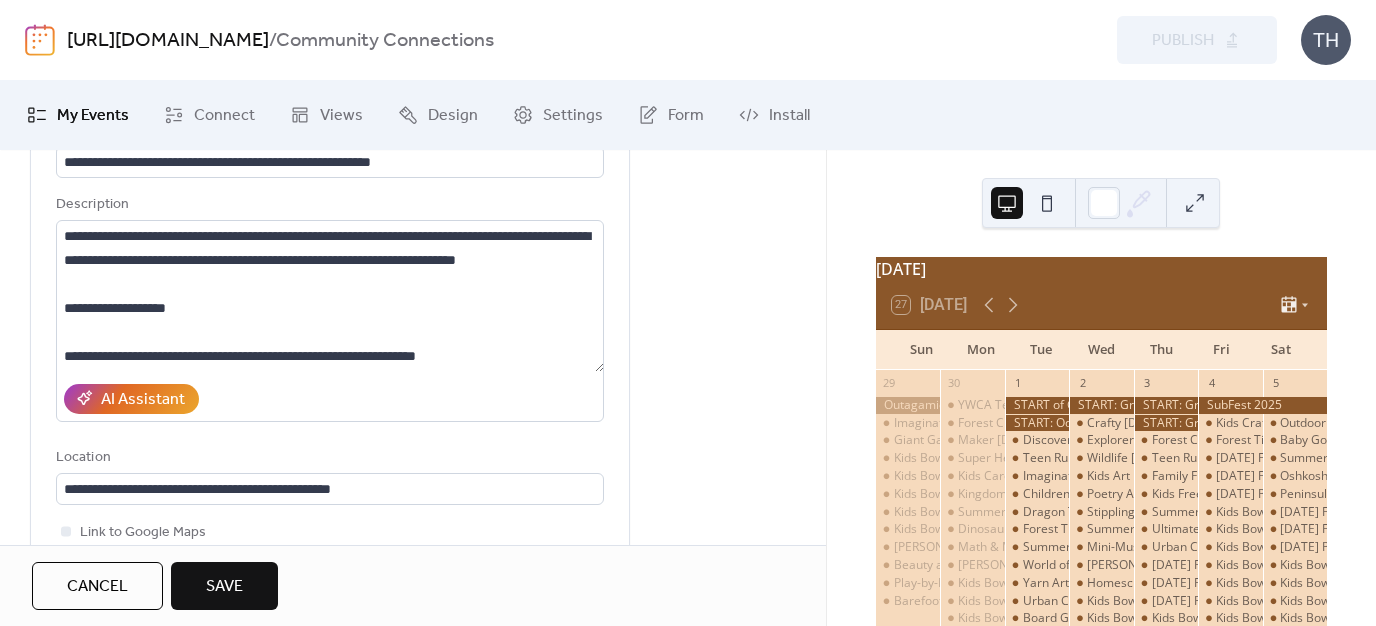 click on "Save" at bounding box center (224, 586) 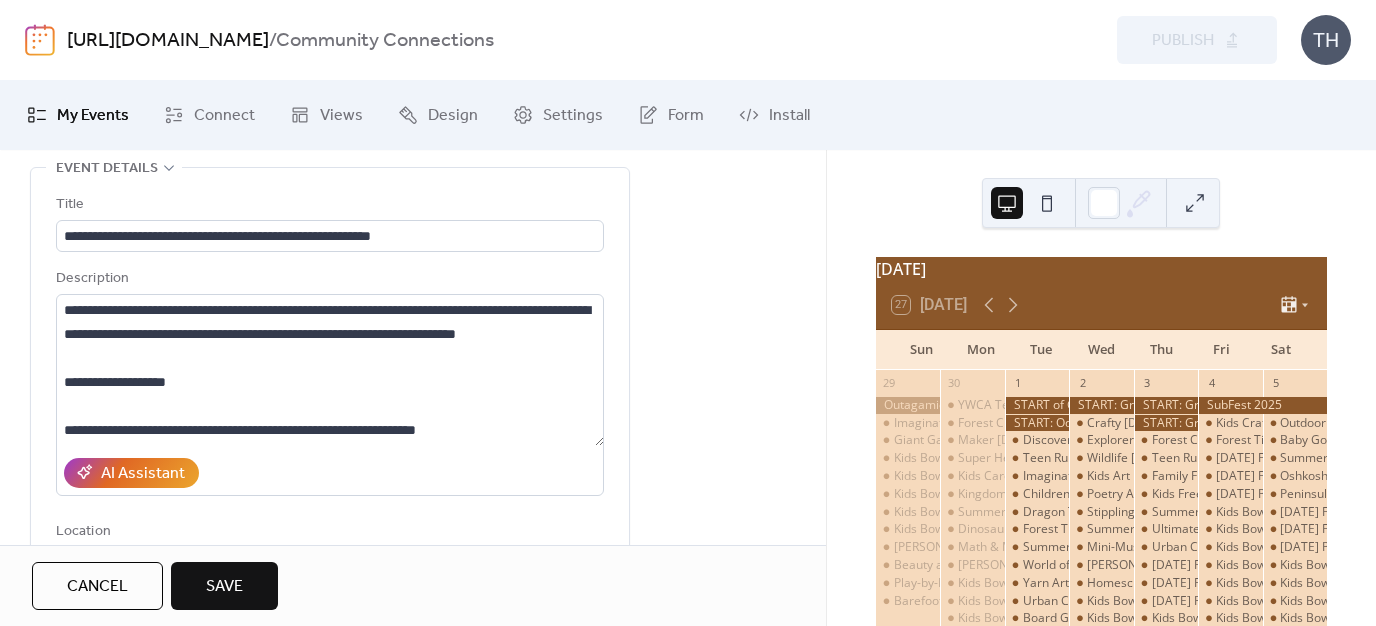 scroll, scrollTop: 242, scrollLeft: 0, axis: vertical 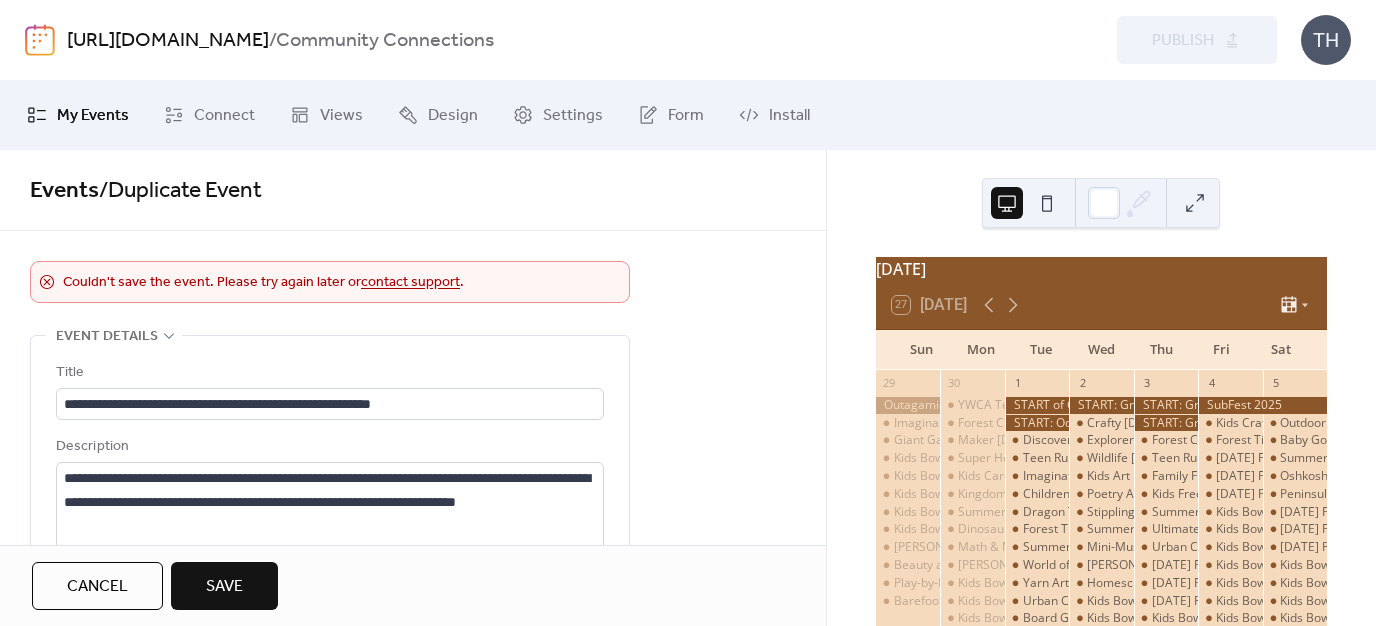 click on "[URL][DOMAIN_NAME]" at bounding box center [168, 41] 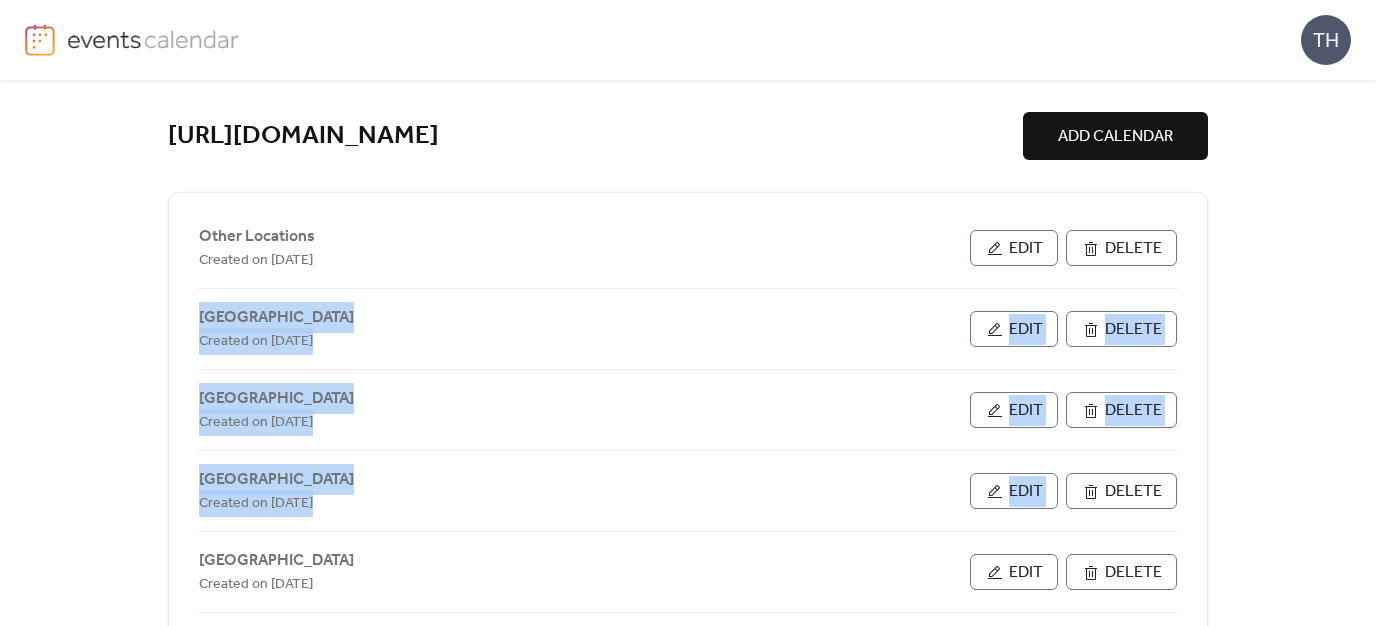 drag, startPoint x: 1369, startPoint y: 251, endPoint x: 1369, endPoint y: 467, distance: 216 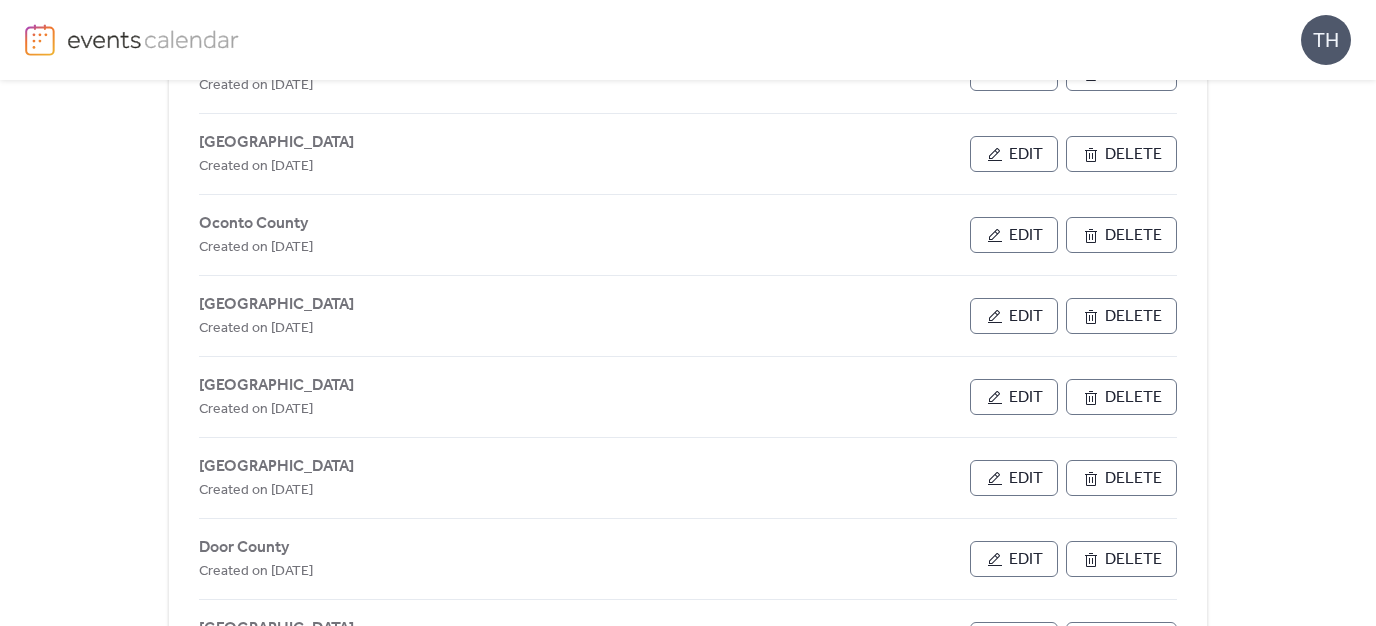scroll, scrollTop: 1050, scrollLeft: 0, axis: vertical 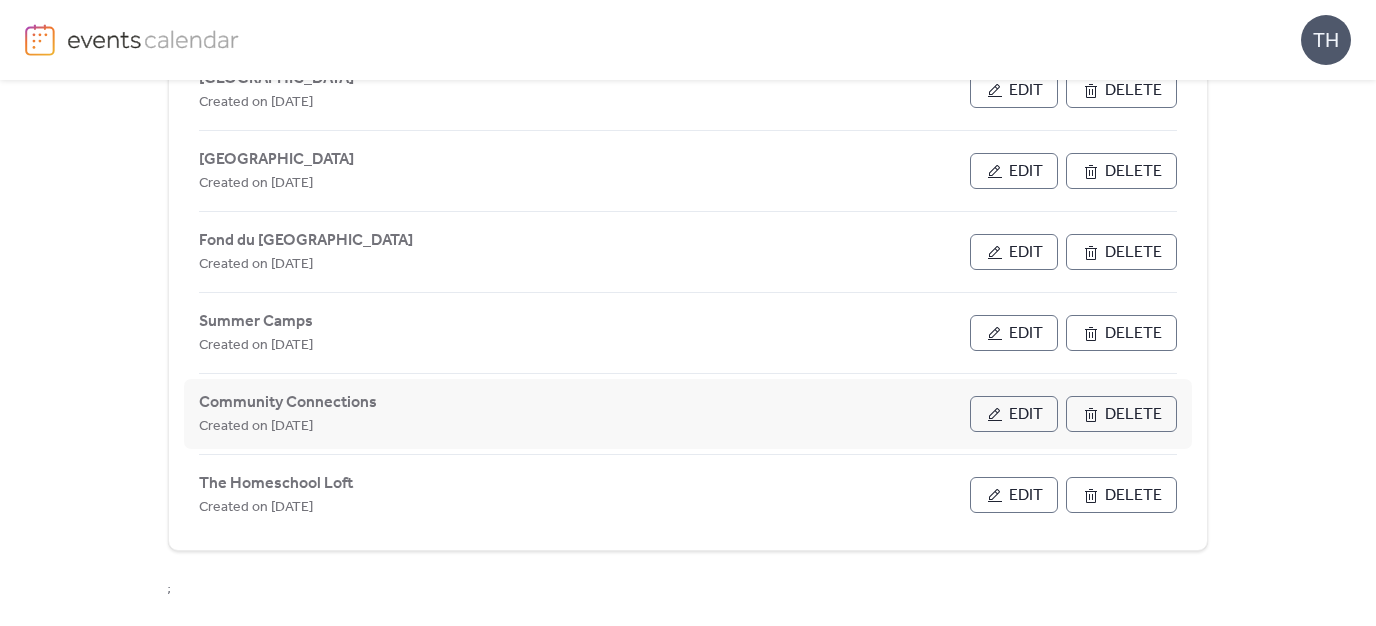 click on "Edit" at bounding box center (1014, 414) 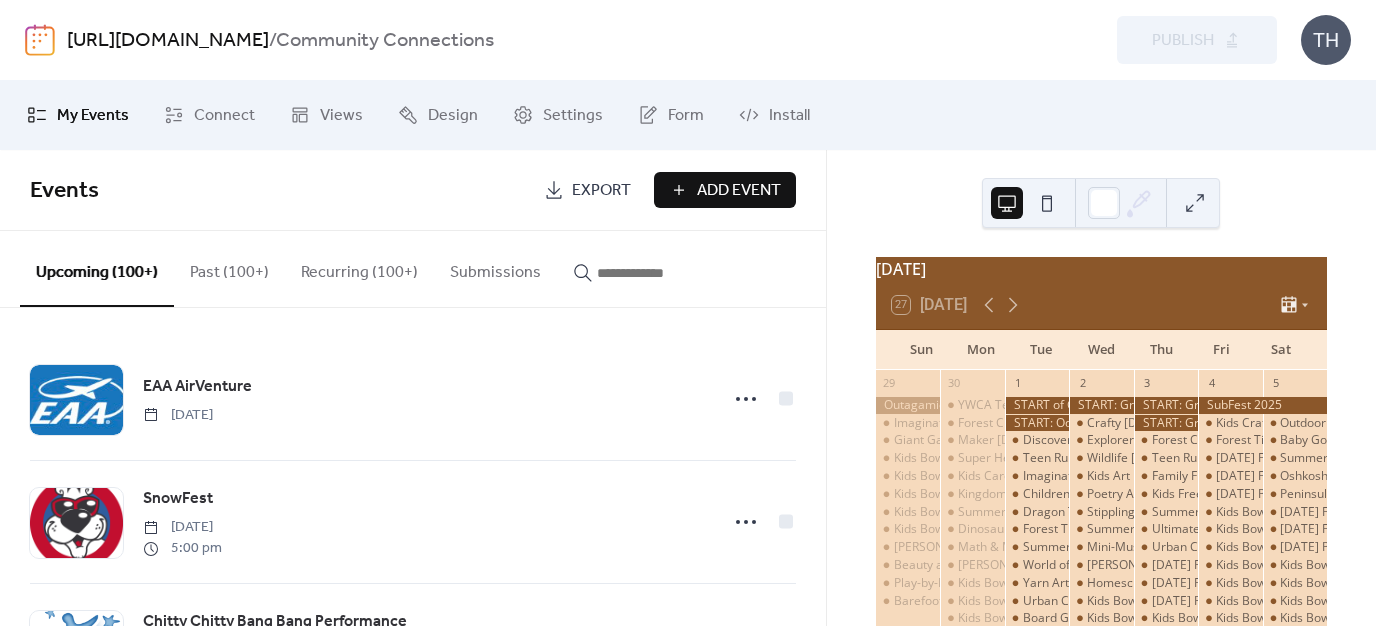 click at bounding box center [657, 273] 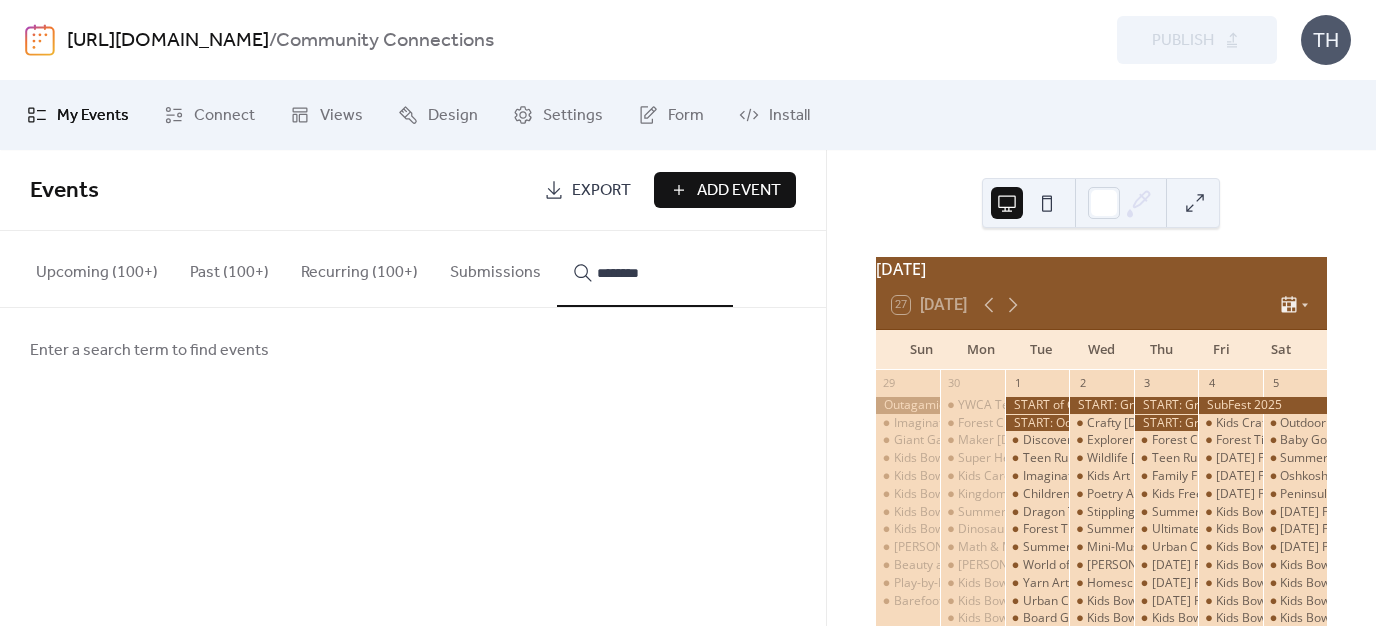click on "********" at bounding box center [645, 269] 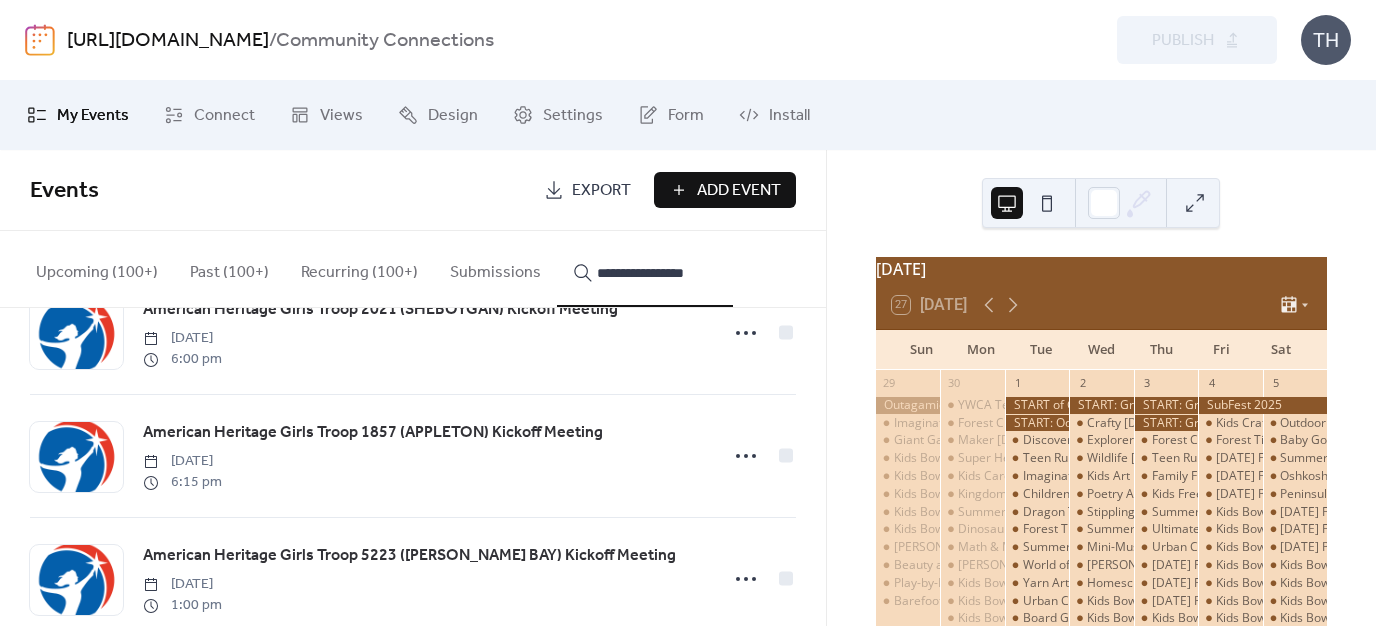 scroll, scrollTop: 436, scrollLeft: 0, axis: vertical 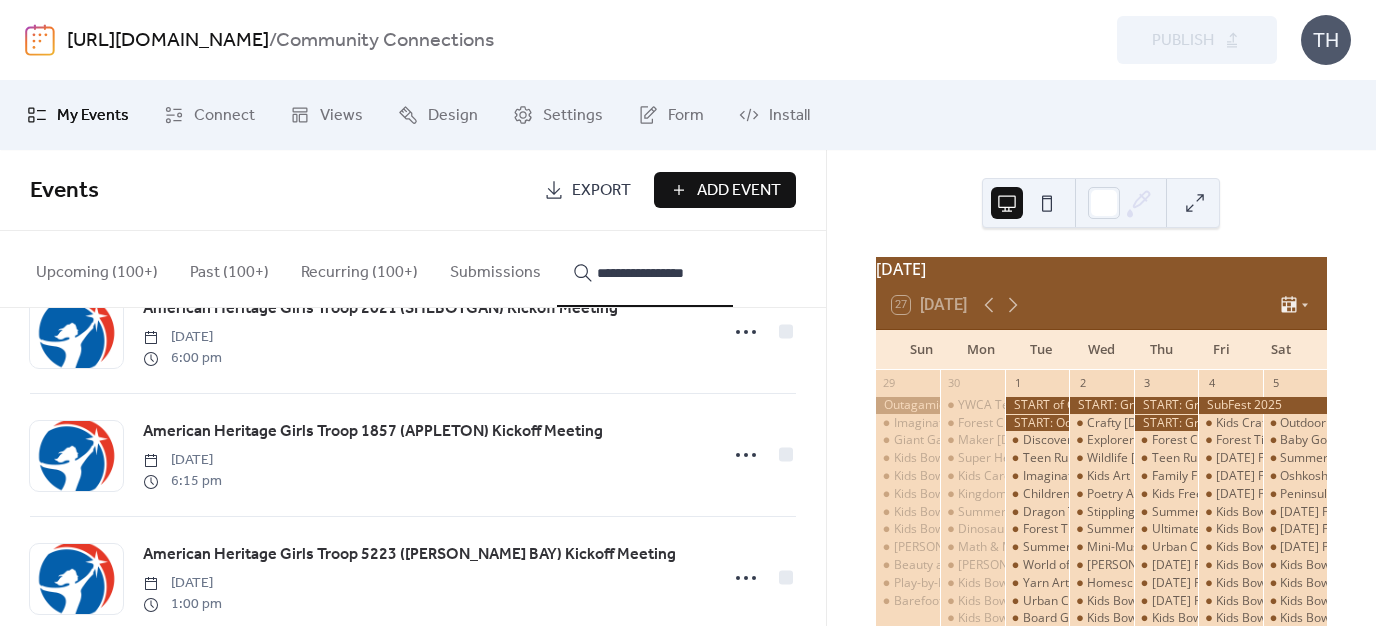 type on "**********" 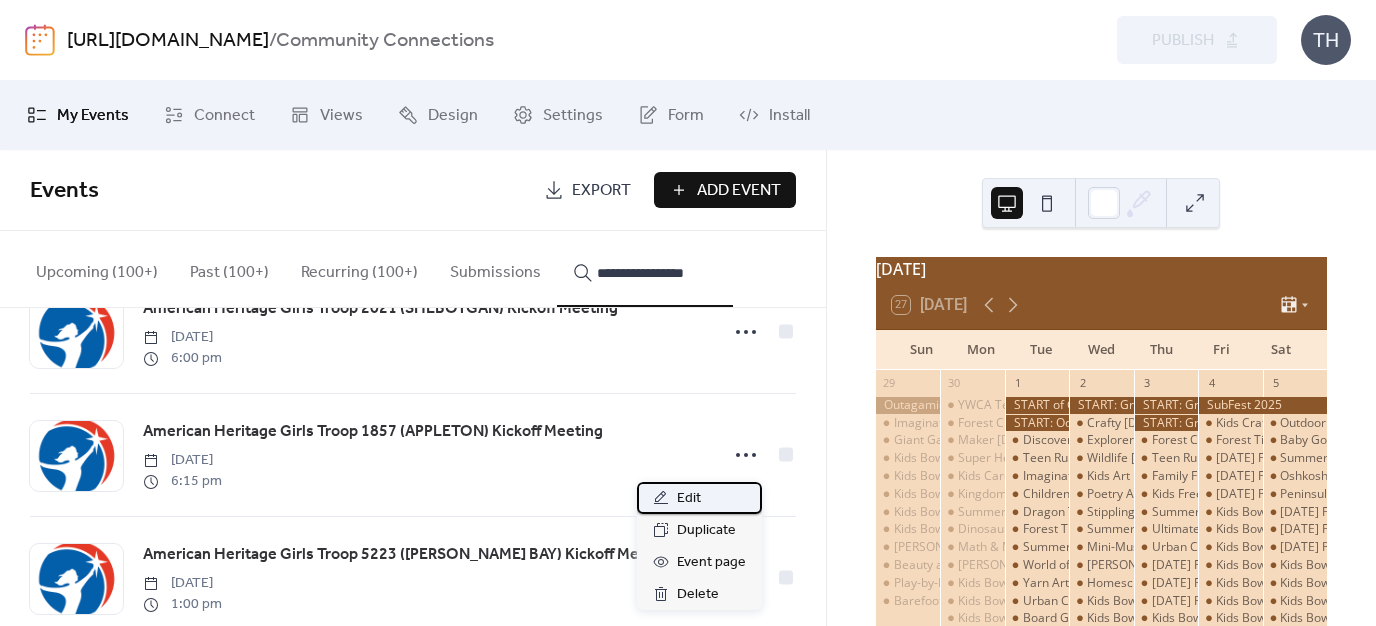 click on "Edit" at bounding box center [699, 498] 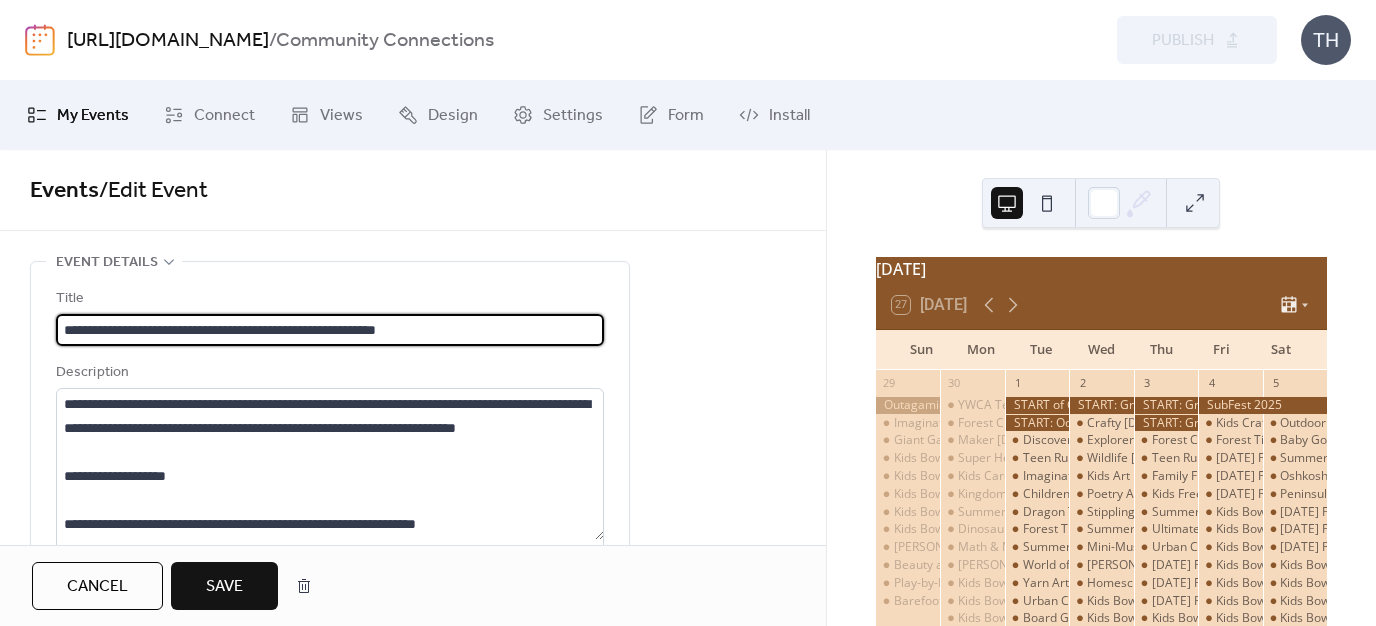 type on "**********" 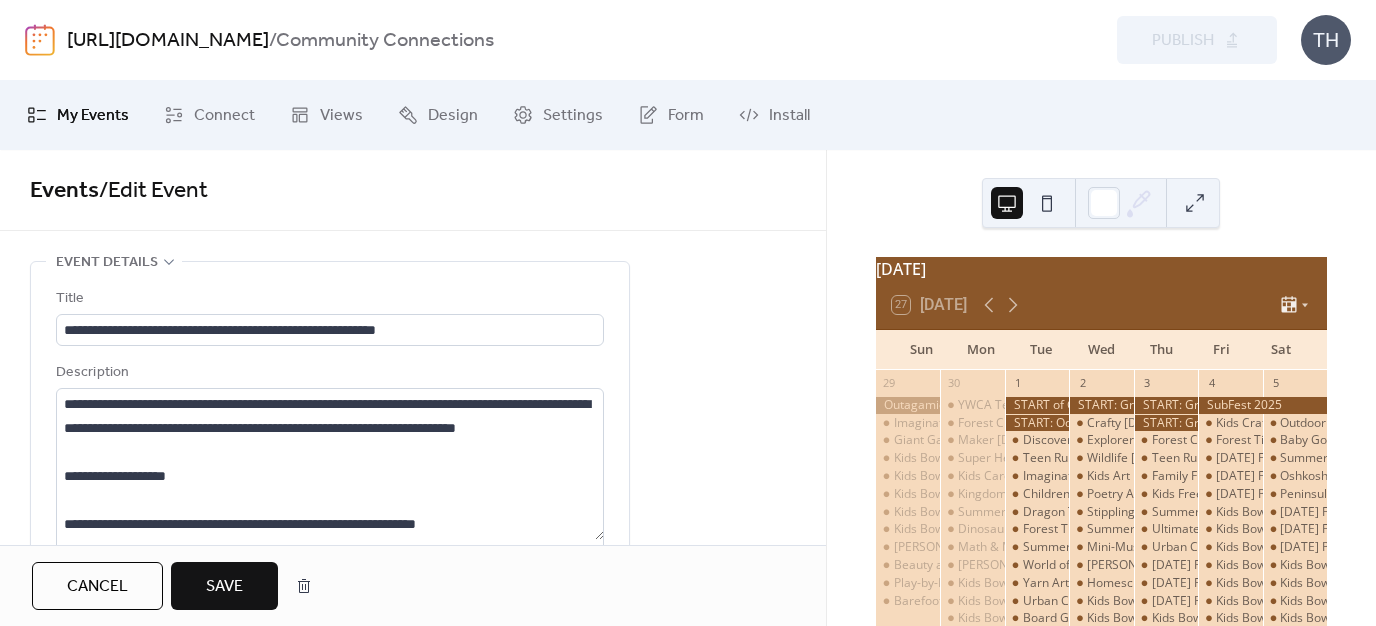 click on "Save" at bounding box center [224, 587] 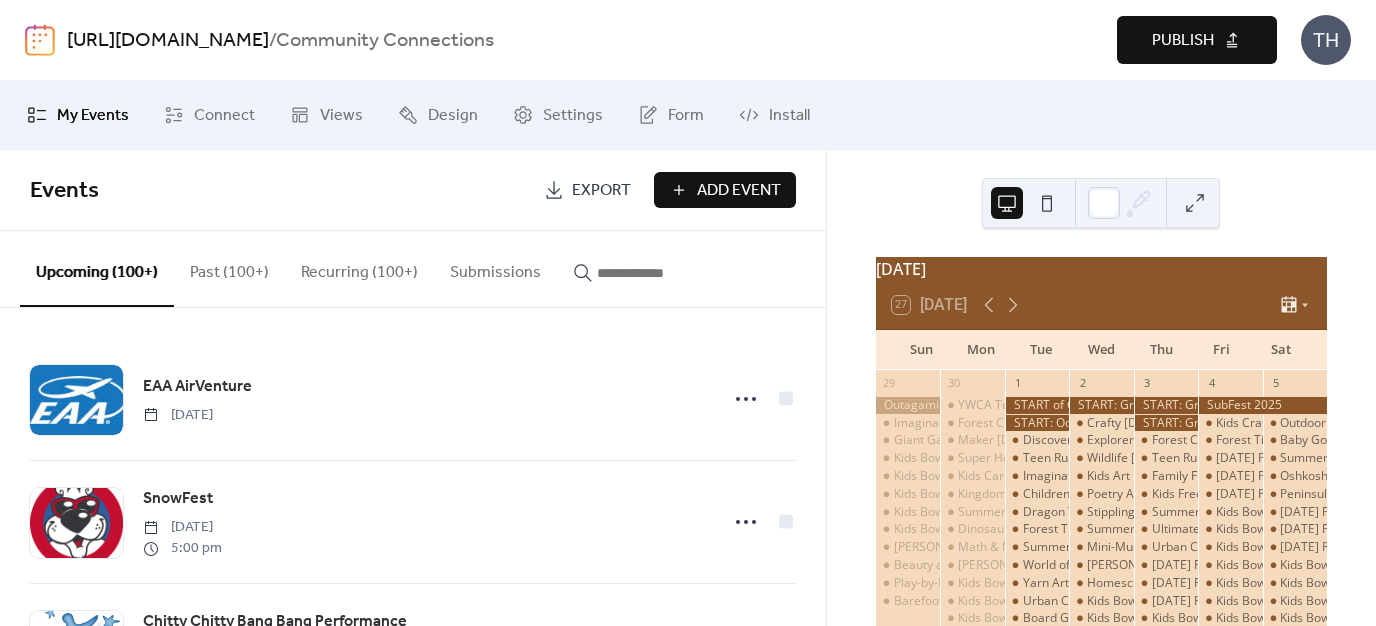click at bounding box center [657, 273] 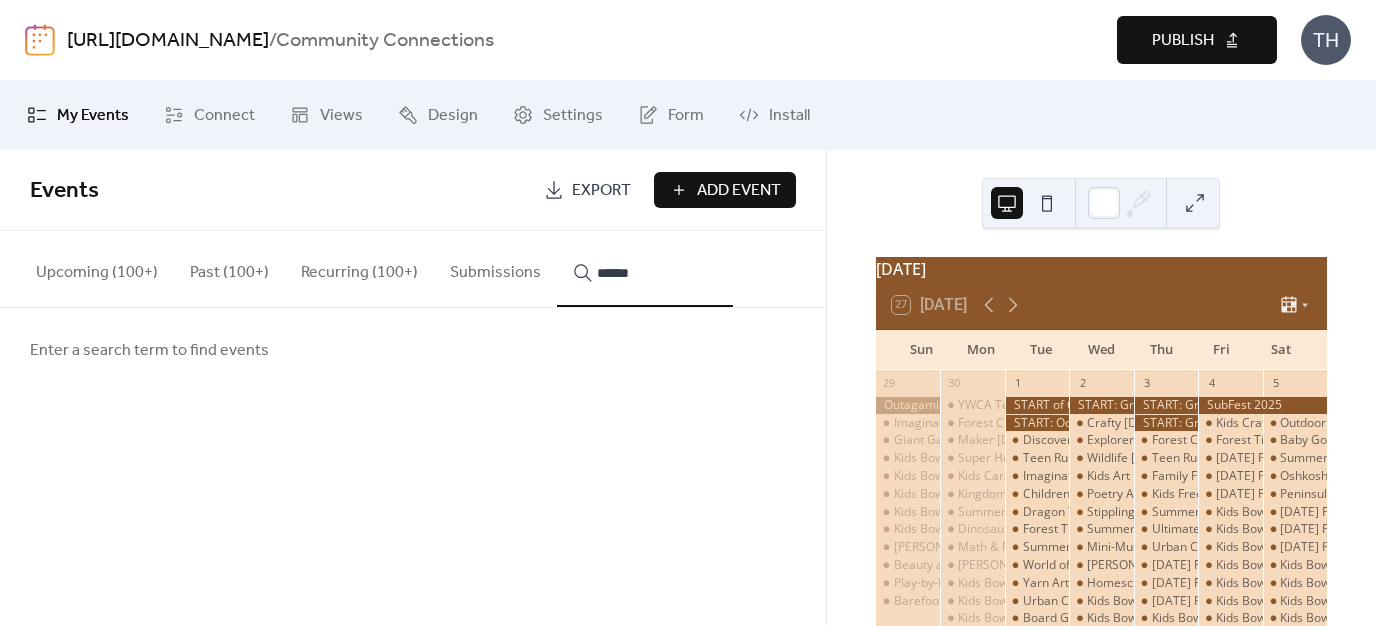 click on "*******" at bounding box center [645, 269] 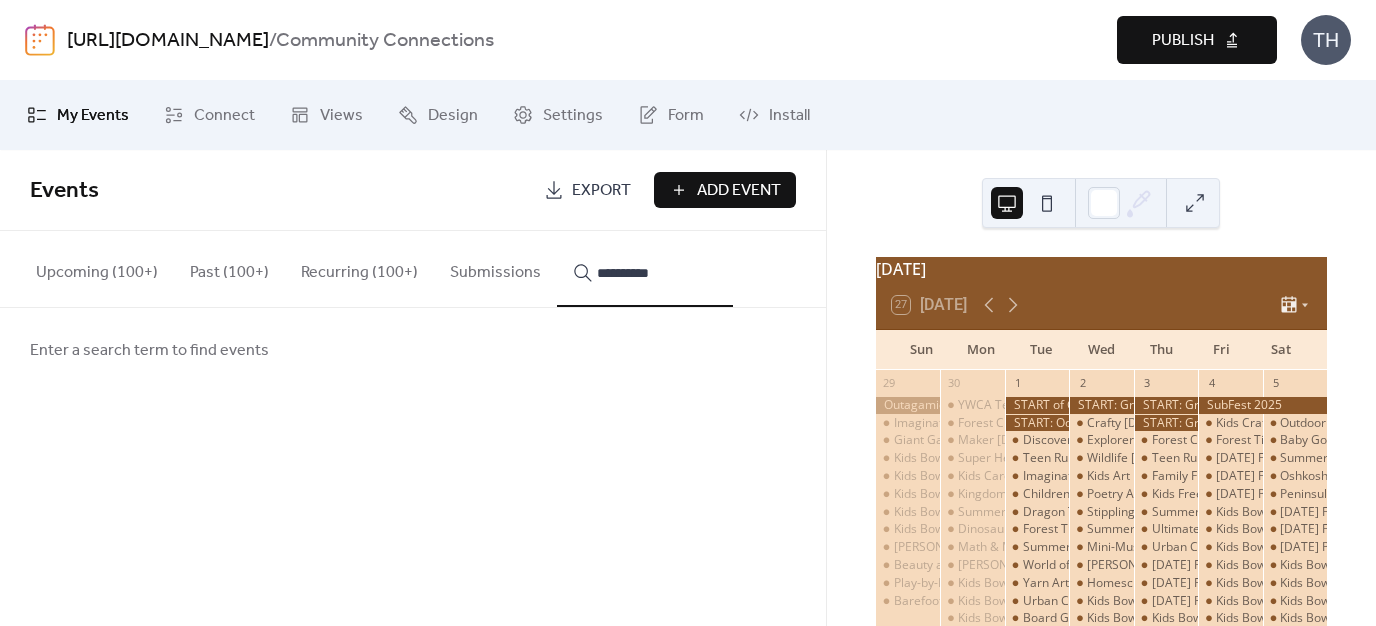 click on "**********" at bounding box center (645, 269) 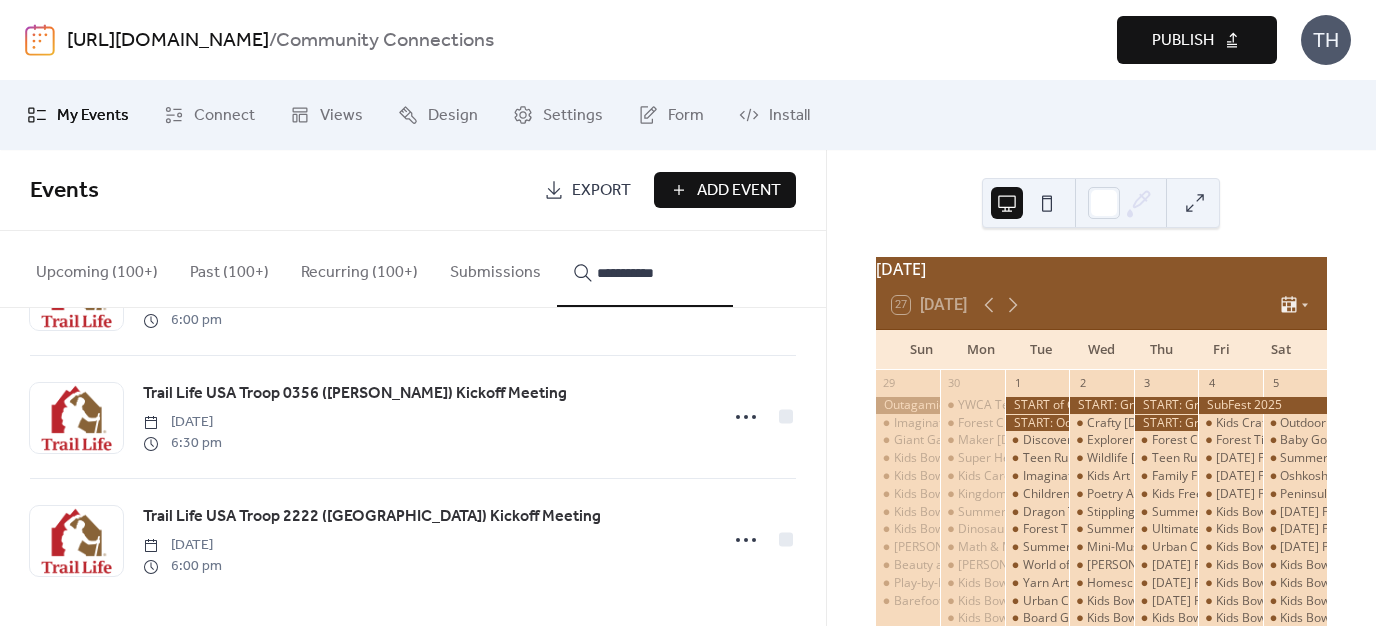 scroll, scrollTop: 606, scrollLeft: 0, axis: vertical 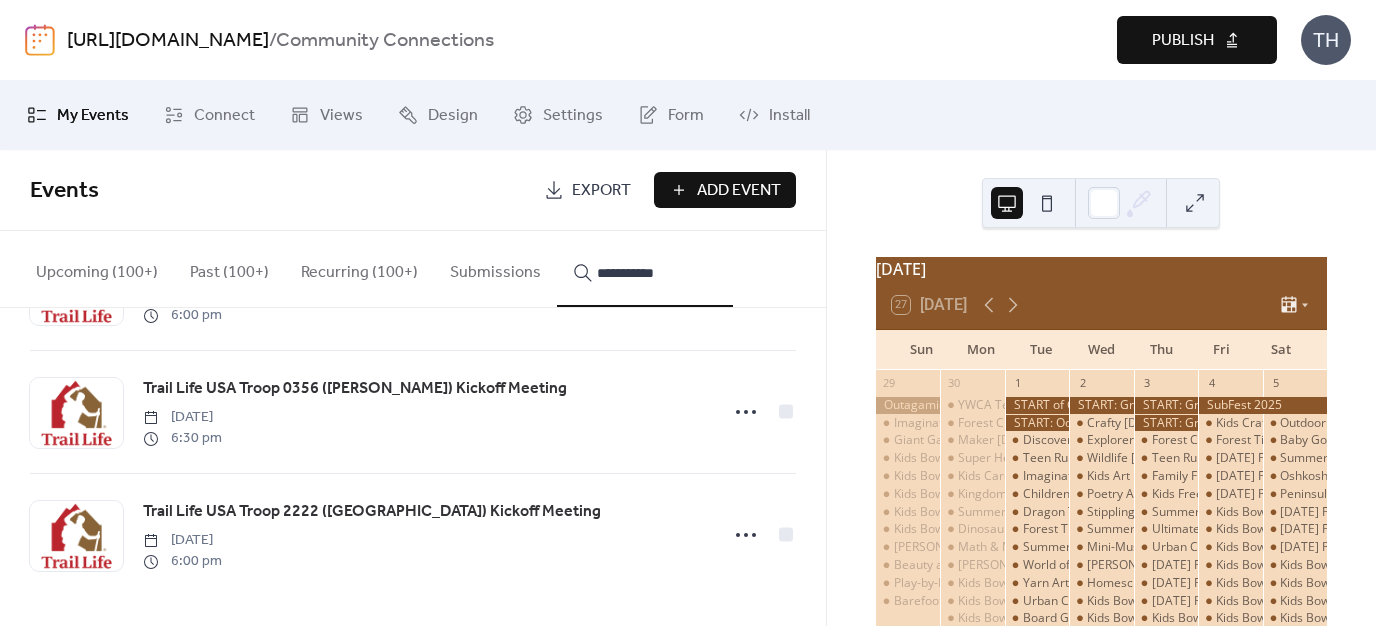 type on "**********" 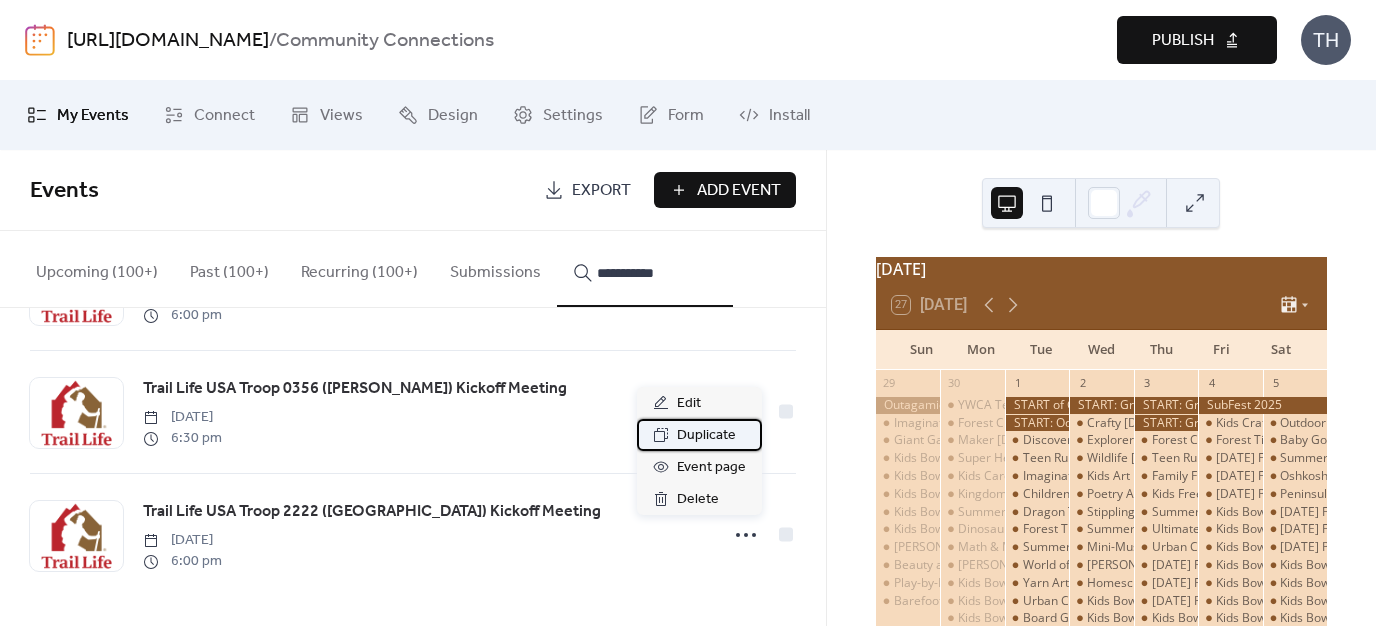 click on "Duplicate" at bounding box center [706, 436] 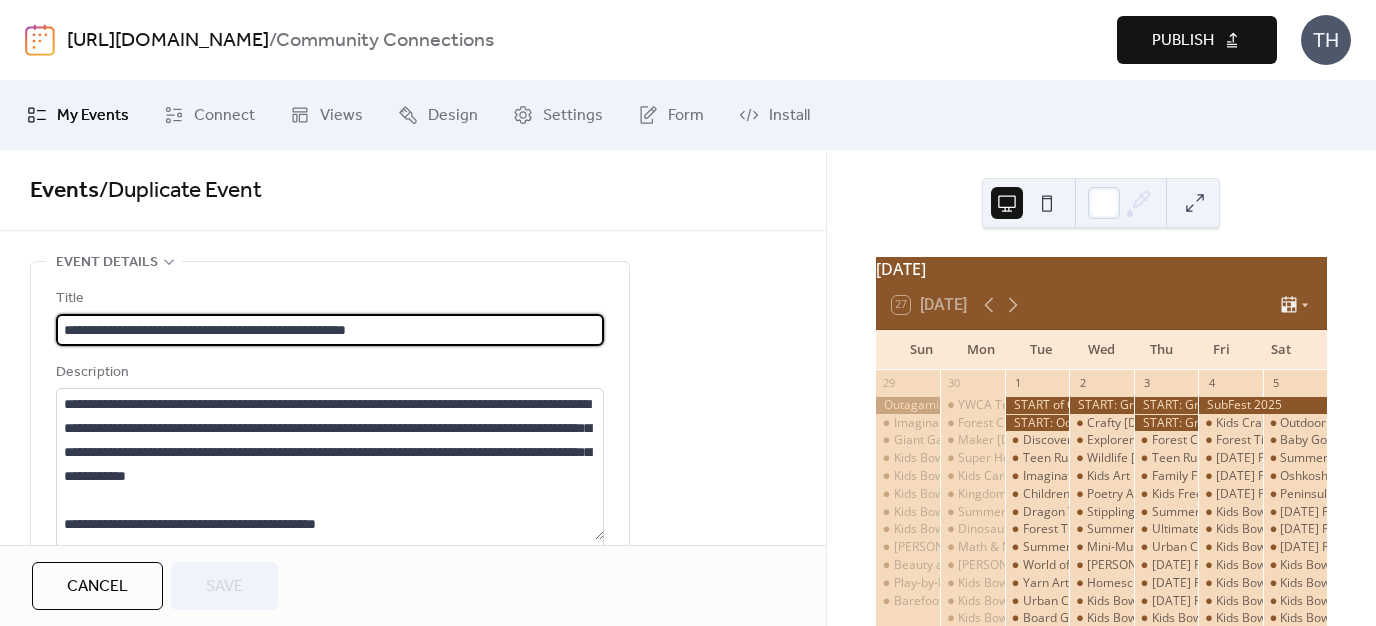 drag, startPoint x: 185, startPoint y: 327, endPoint x: 211, endPoint y: 331, distance: 26.305893 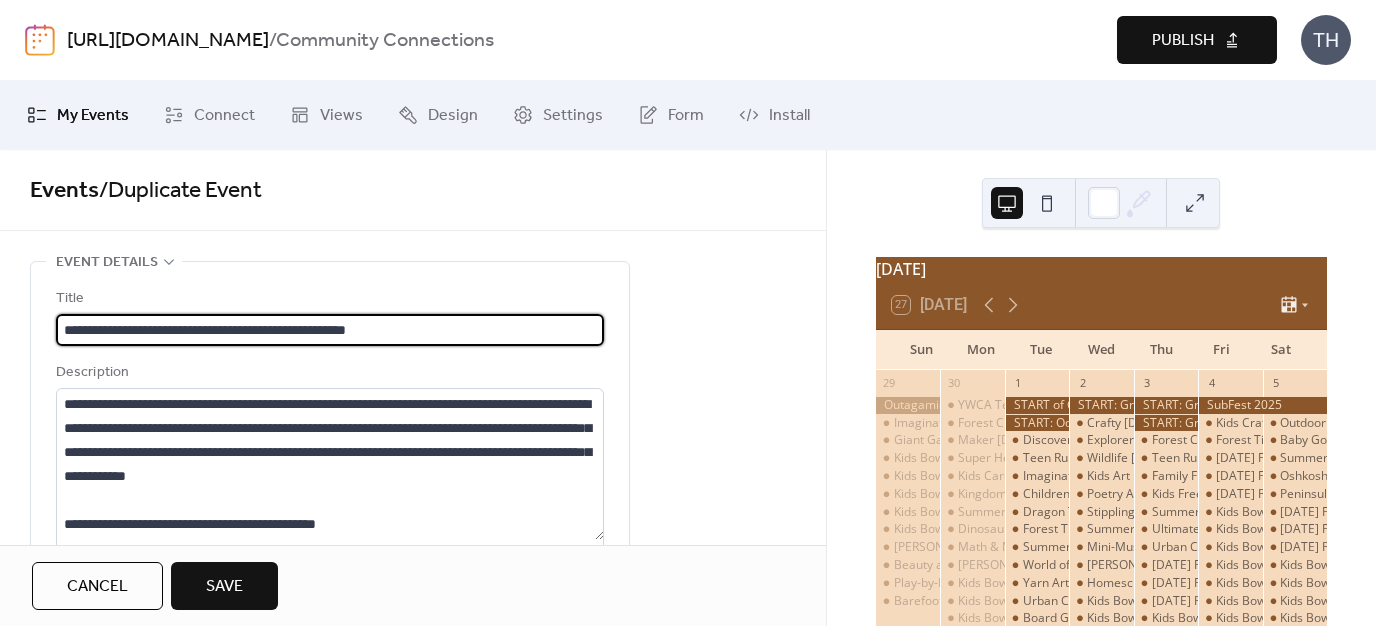 drag, startPoint x: 222, startPoint y: 330, endPoint x: 315, endPoint y: 331, distance: 93.00538 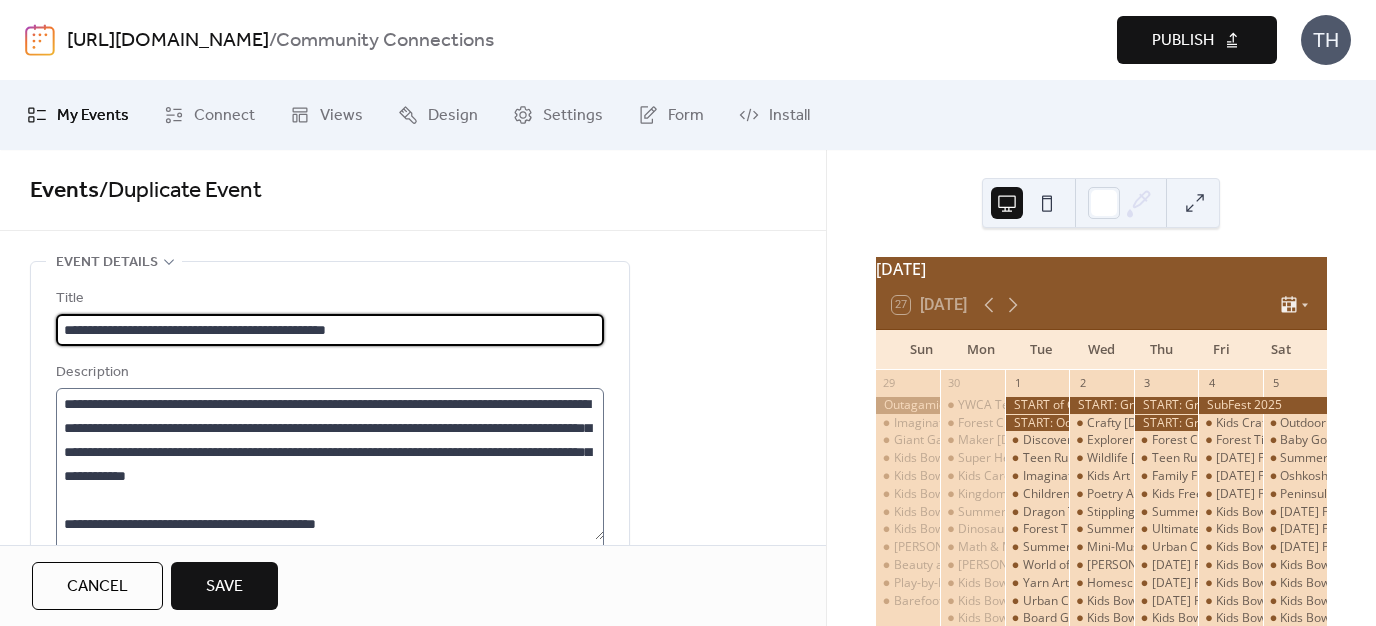 type on "**********" 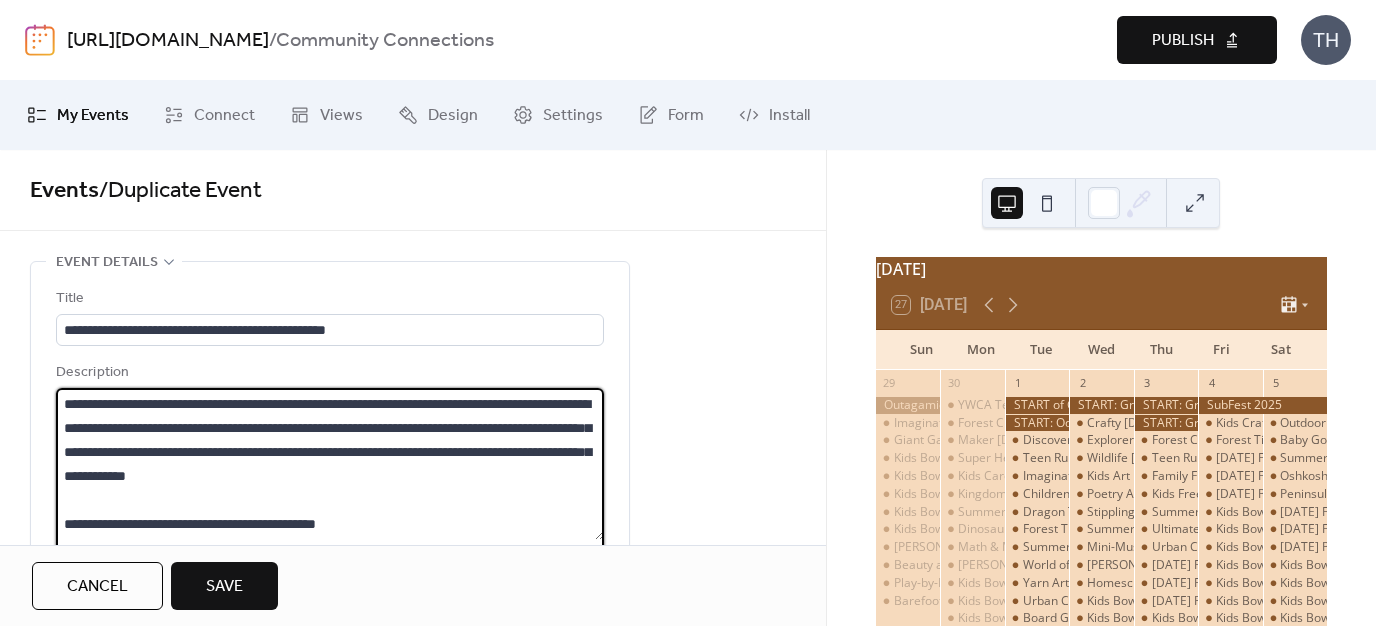 drag, startPoint x: 510, startPoint y: 405, endPoint x: 592, endPoint y: 409, distance: 82.0975 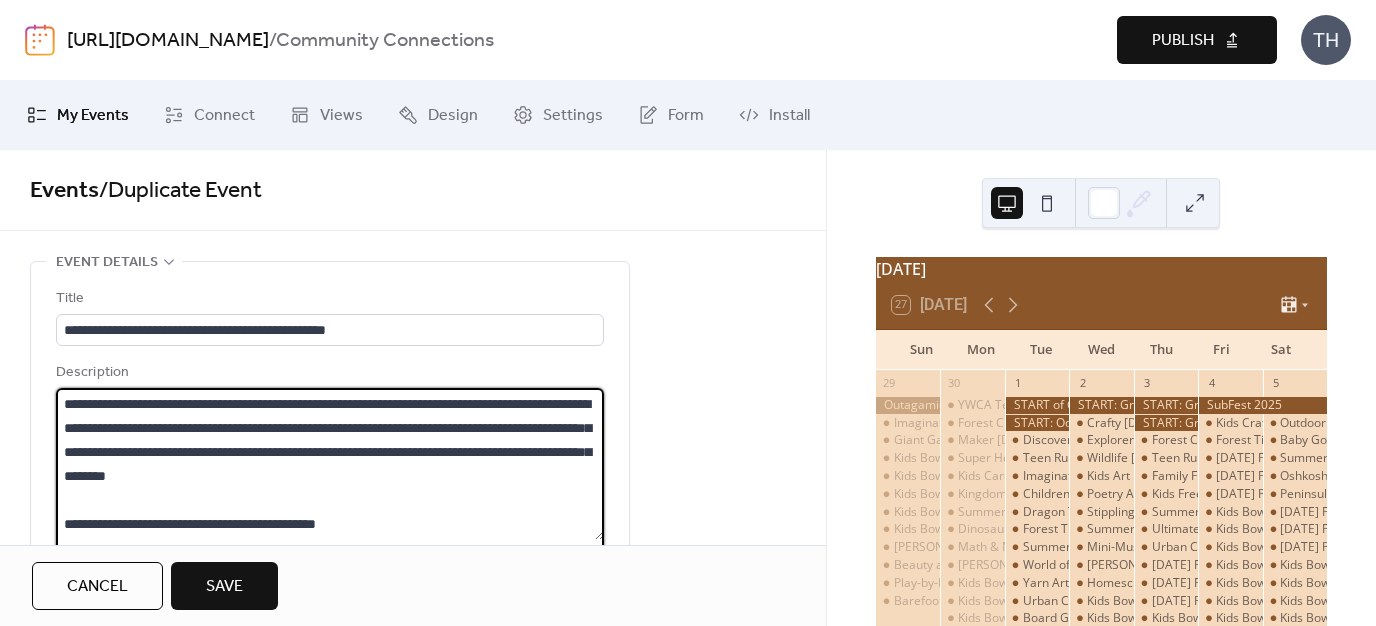 scroll, scrollTop: 24, scrollLeft: 0, axis: vertical 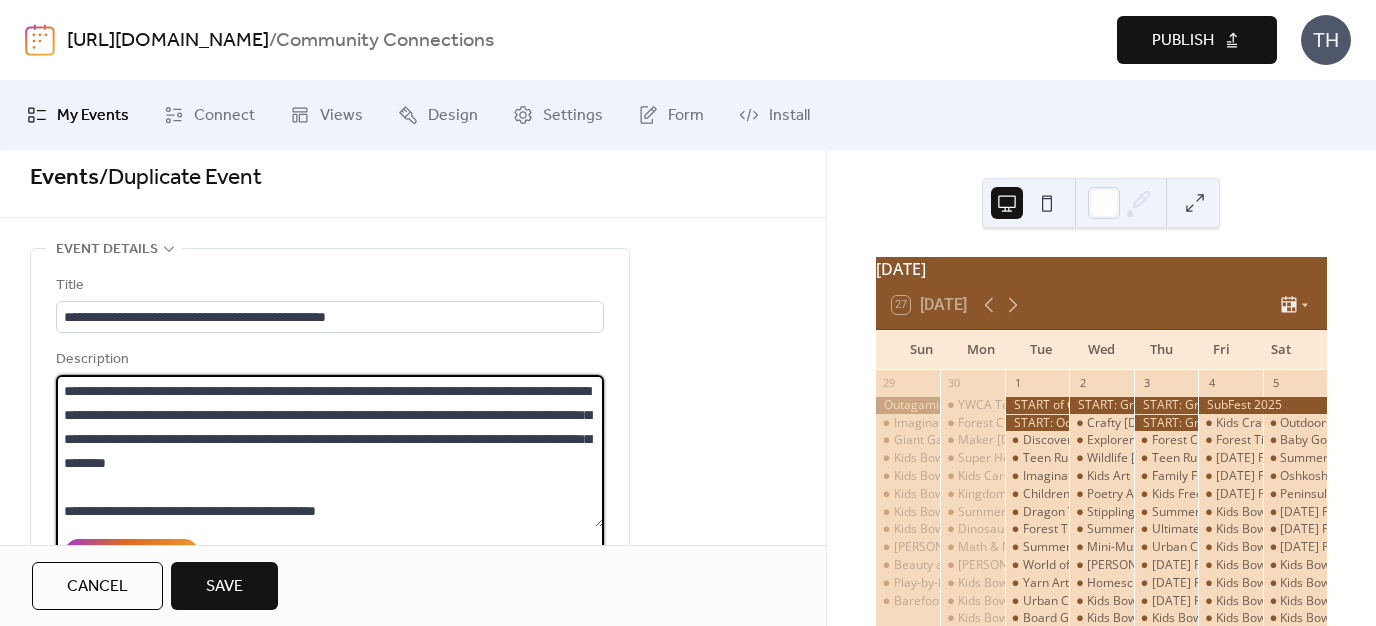 drag, startPoint x: 395, startPoint y: 491, endPoint x: 426, endPoint y: 535, distance: 53.823788 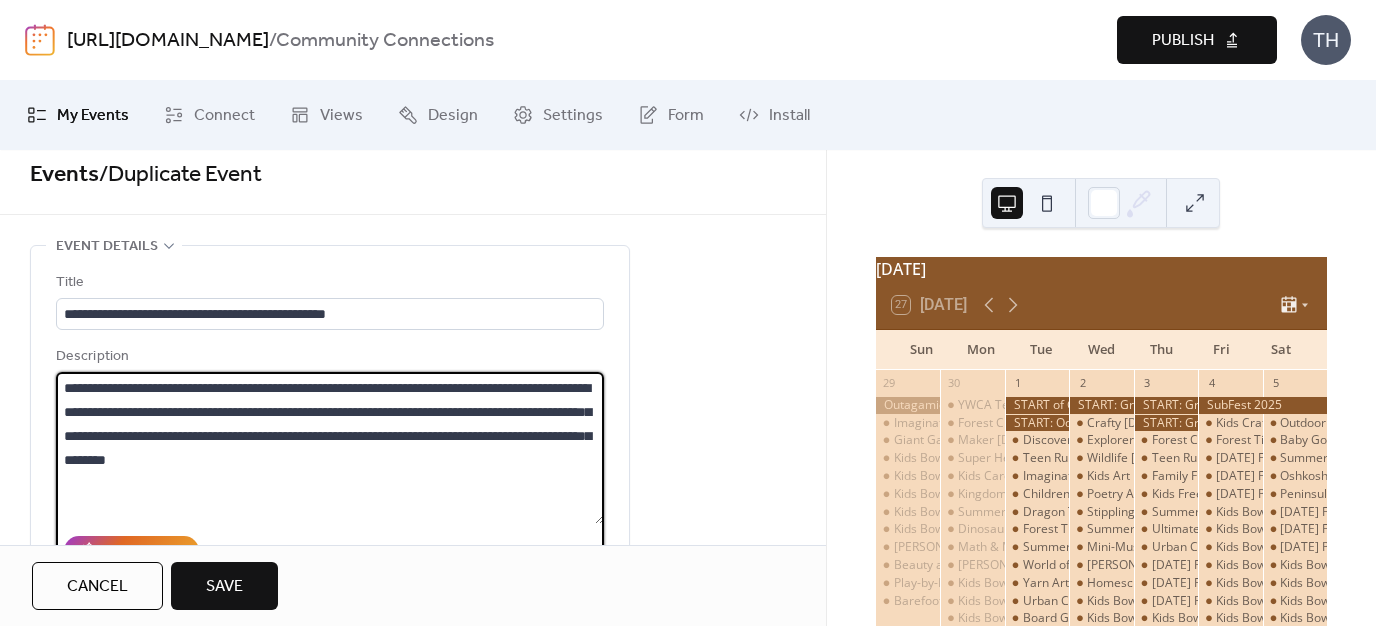 scroll, scrollTop: 0, scrollLeft: 0, axis: both 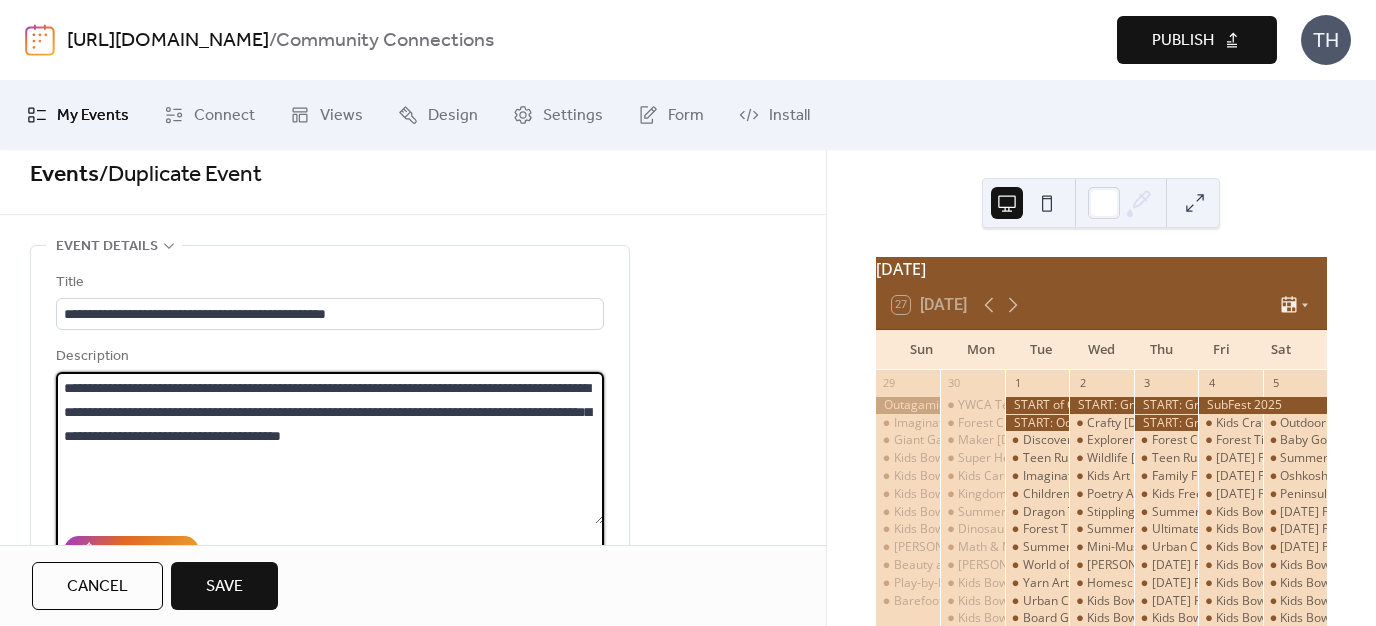 type on "**********" 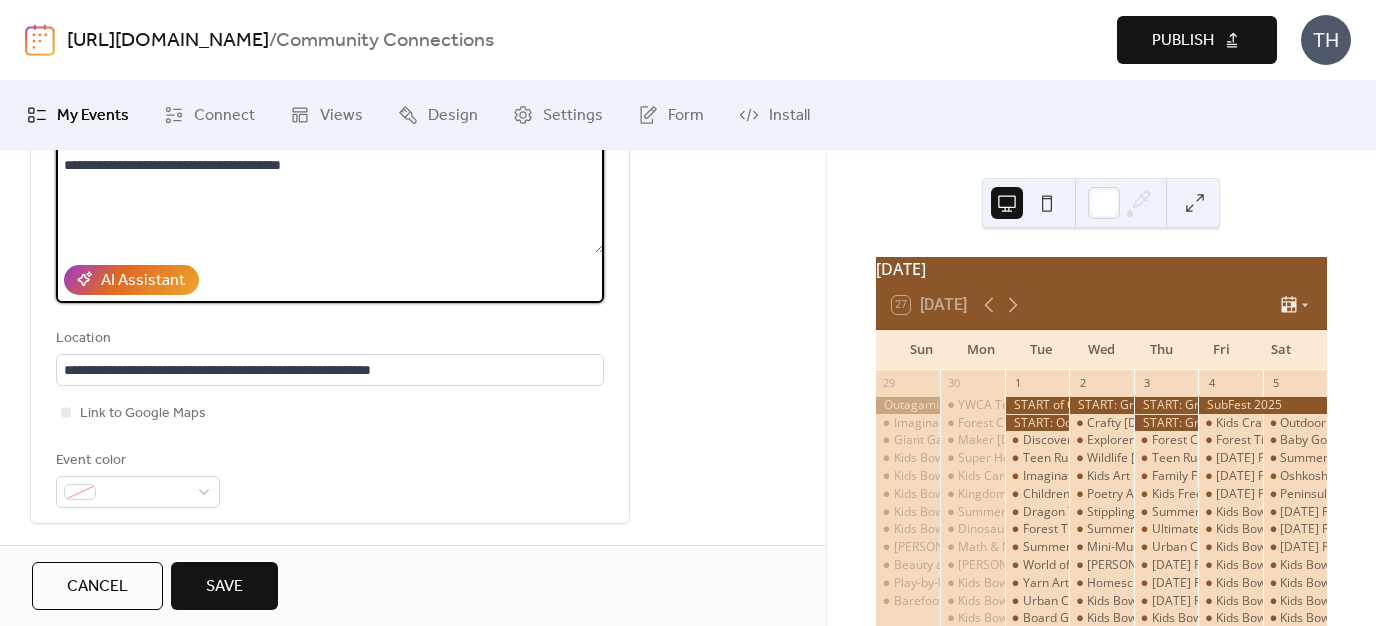 scroll, scrollTop: 319, scrollLeft: 0, axis: vertical 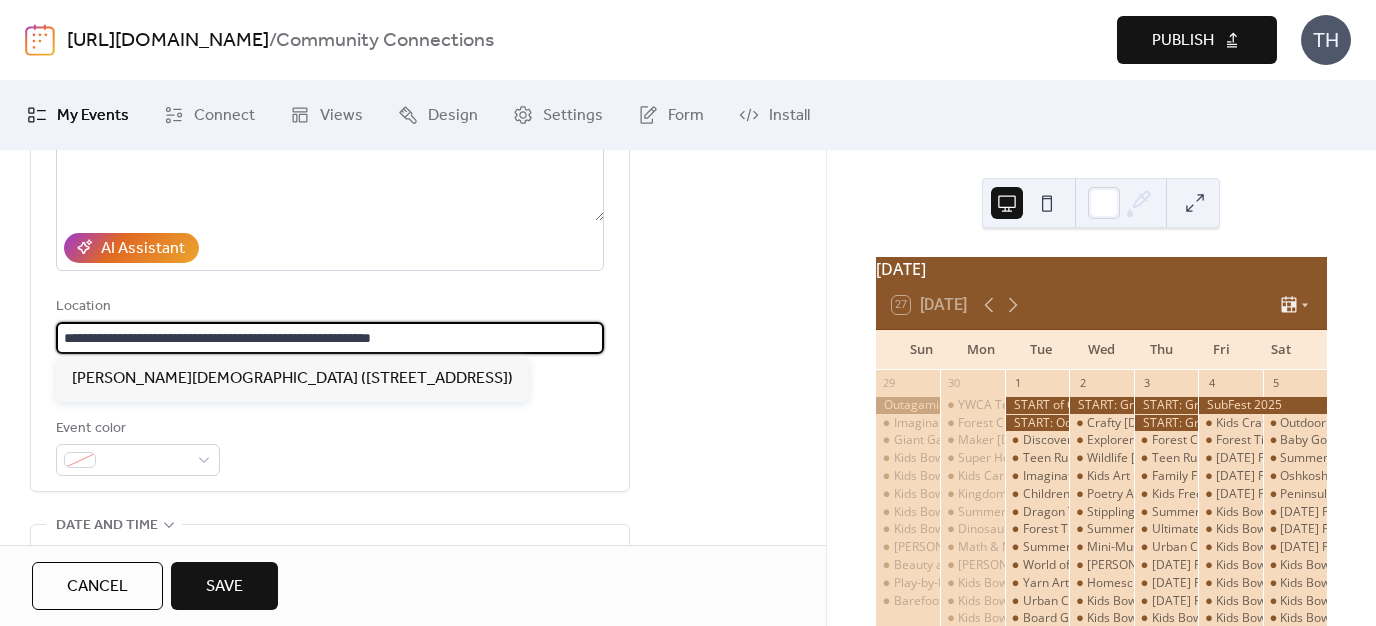 drag, startPoint x: 62, startPoint y: 332, endPoint x: 458, endPoint y: 327, distance: 396.03156 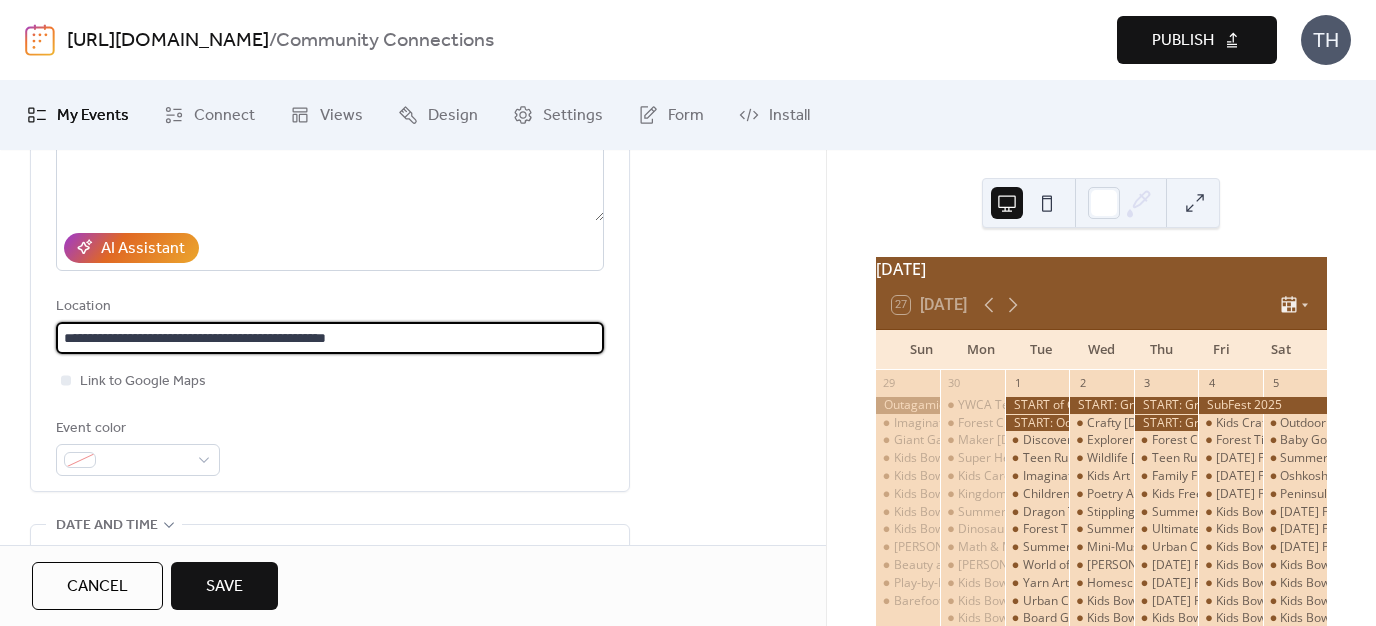click on "**********" at bounding box center [330, 338] 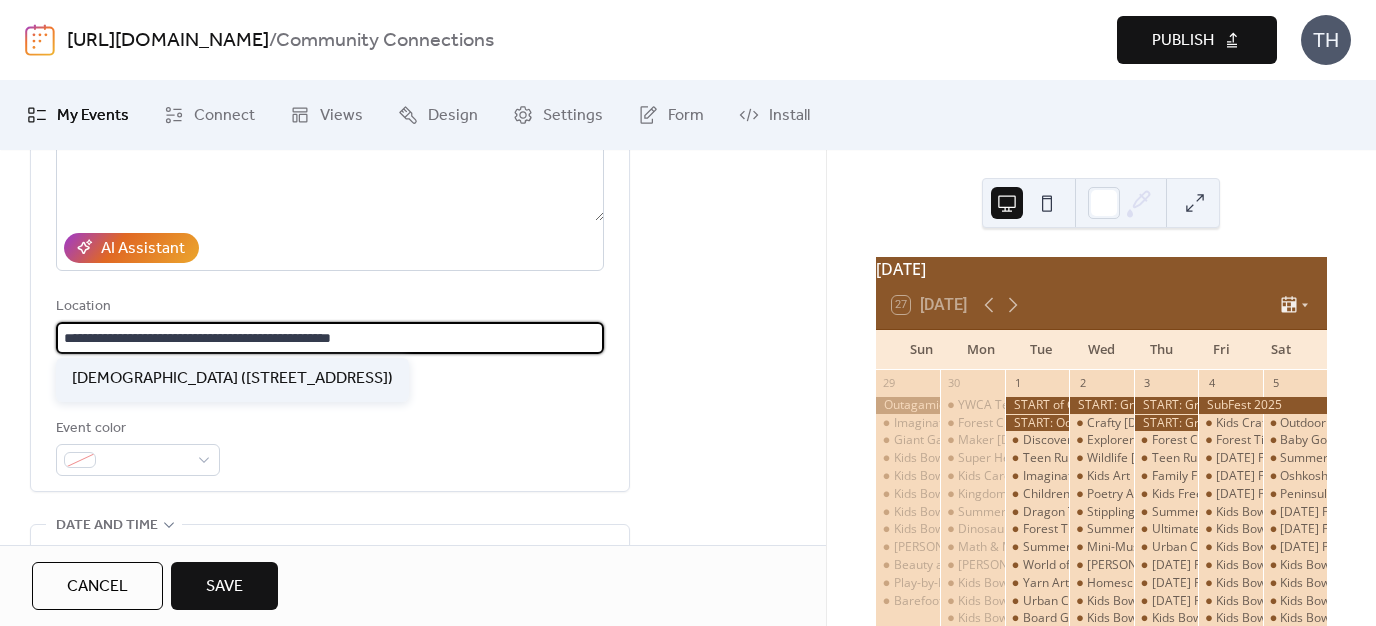 type on "**********" 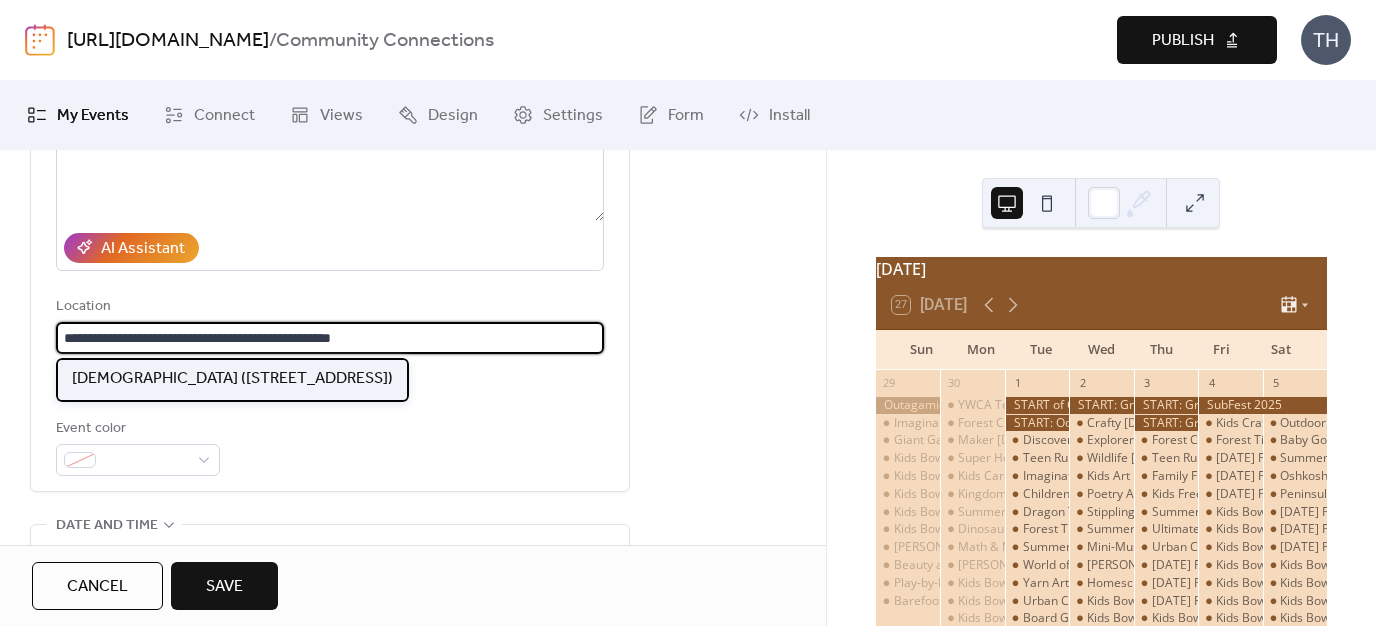 click on "[DEMOGRAPHIC_DATA] ([STREET_ADDRESS])" at bounding box center (232, 379) 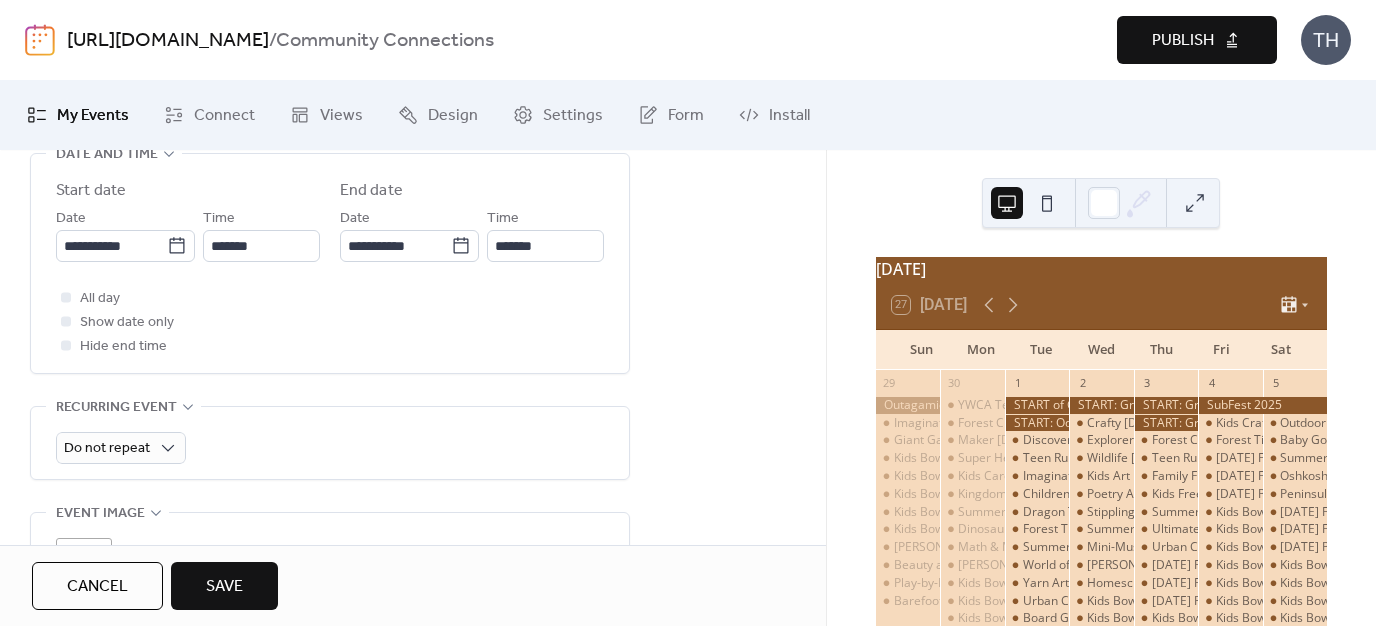 scroll, scrollTop: 703, scrollLeft: 0, axis: vertical 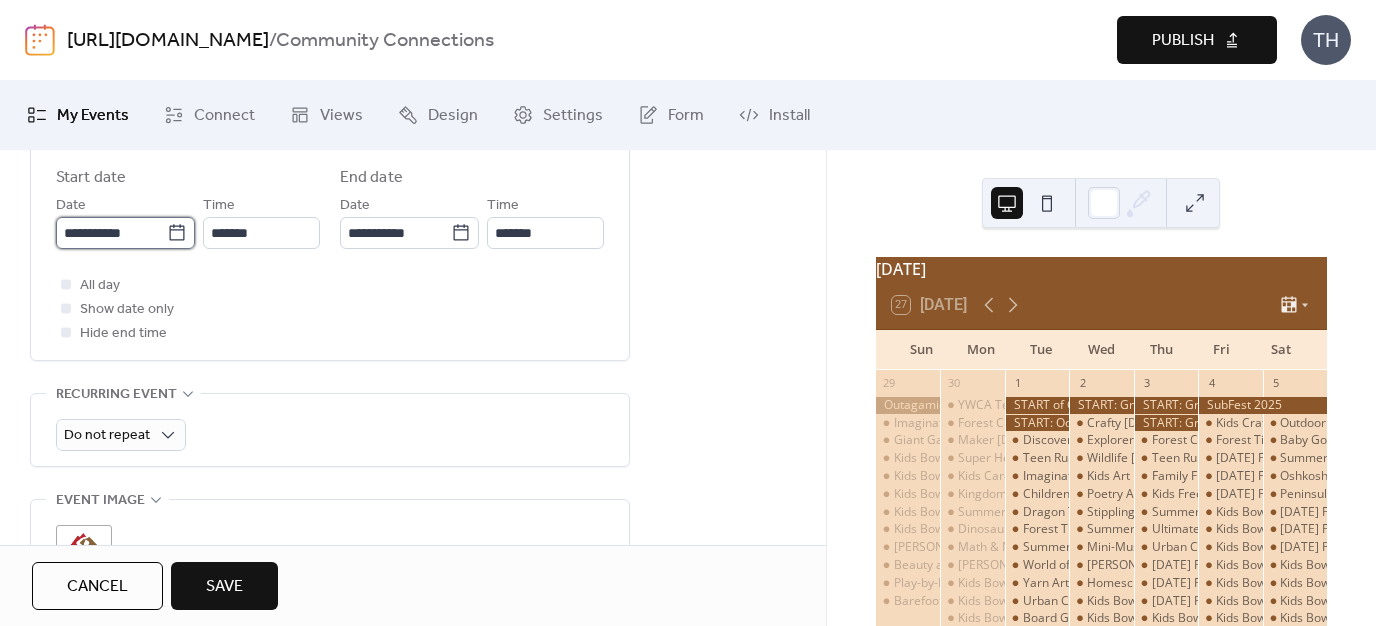 click on "**********" at bounding box center (111, 233) 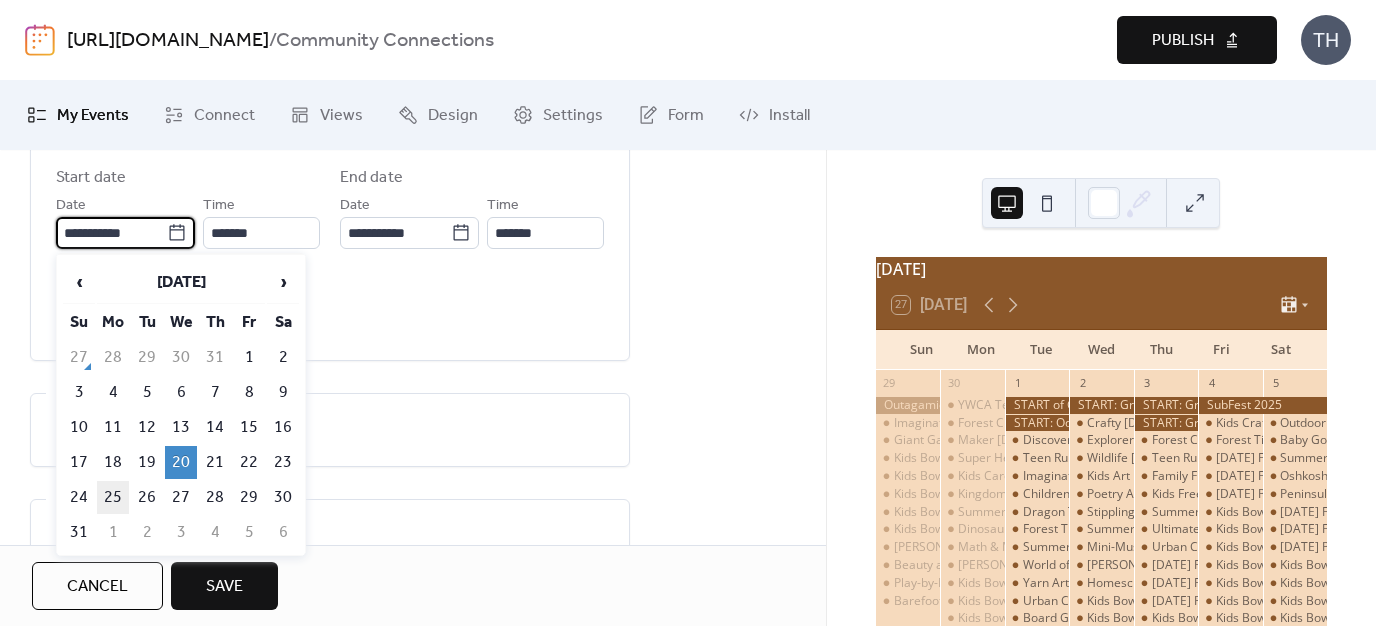drag, startPoint x: 116, startPoint y: 492, endPoint x: 137, endPoint y: 467, distance: 32.649654 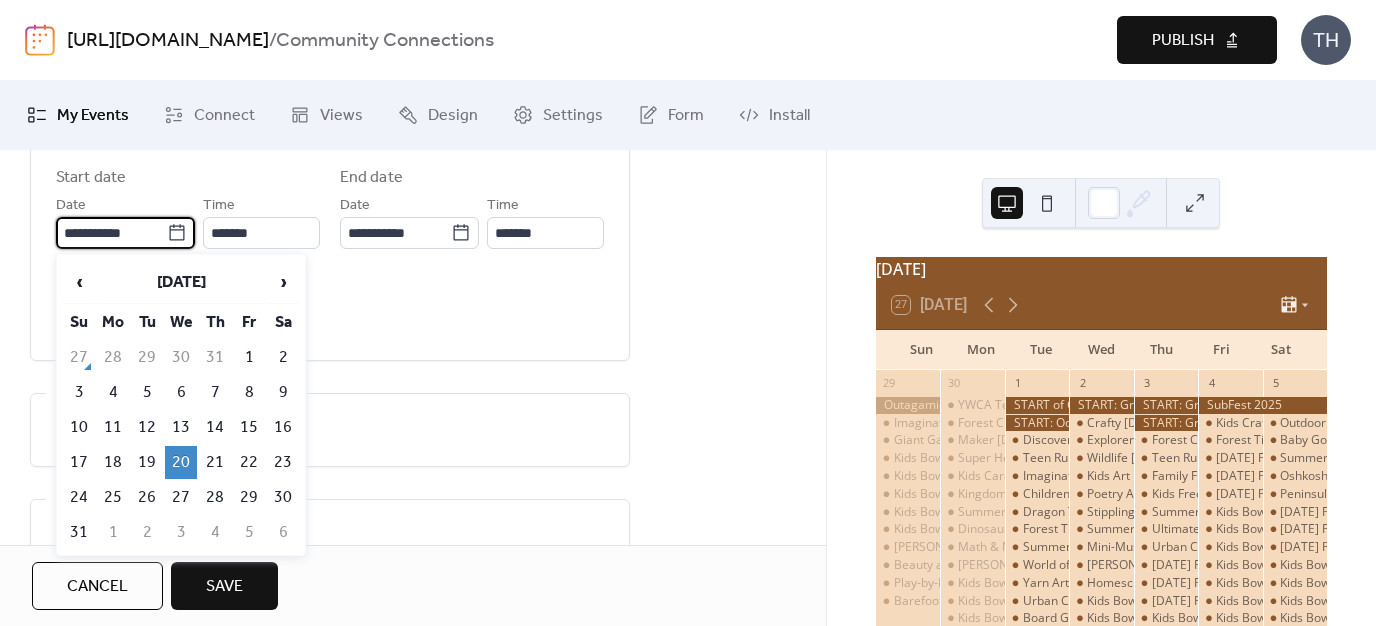 type on "**********" 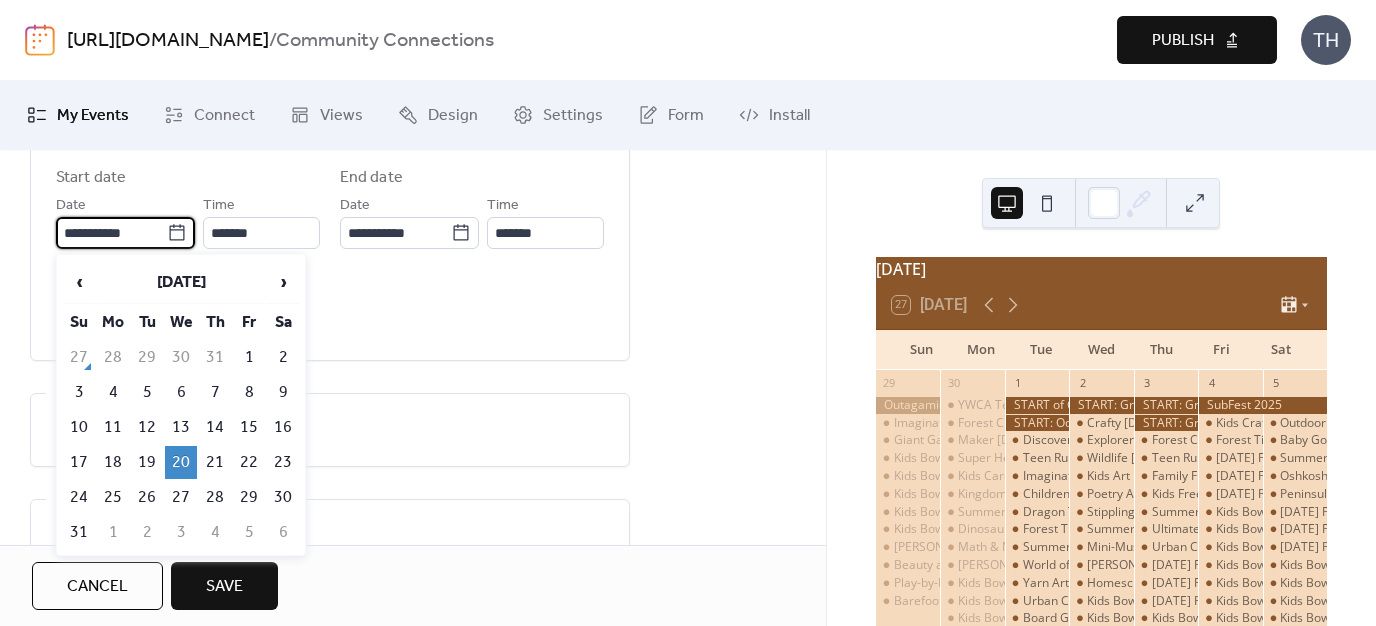 type on "**********" 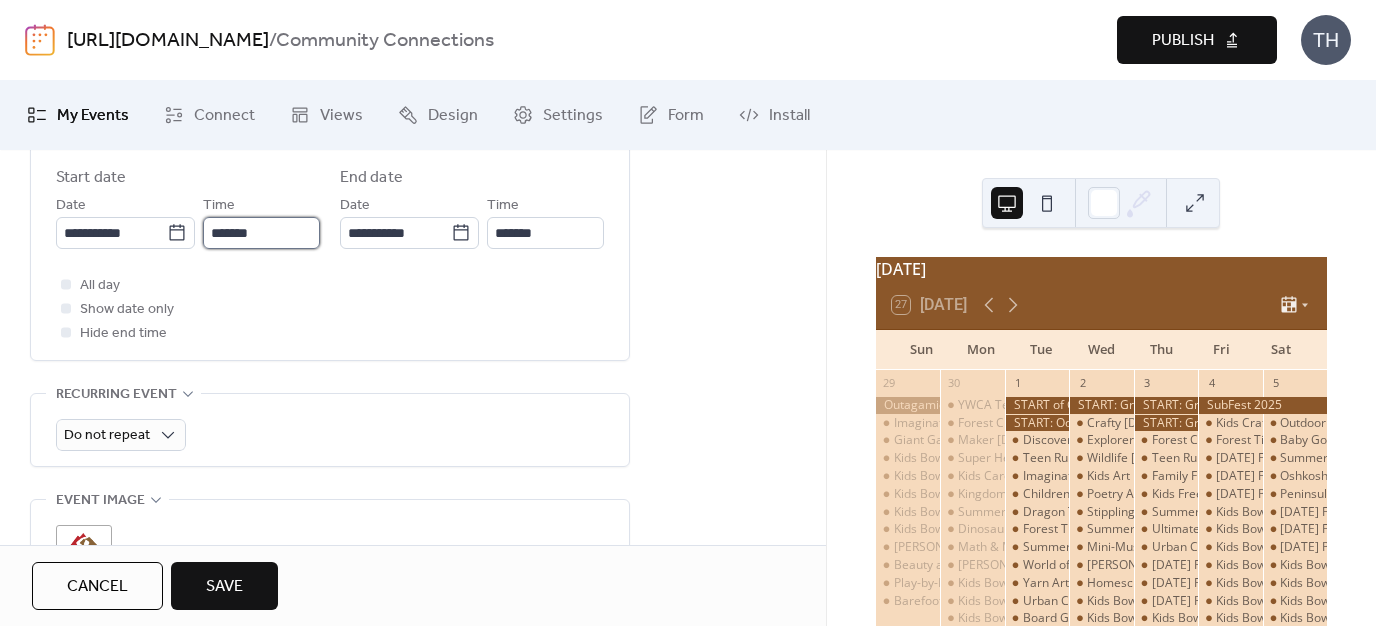 click on "*******" at bounding box center [261, 233] 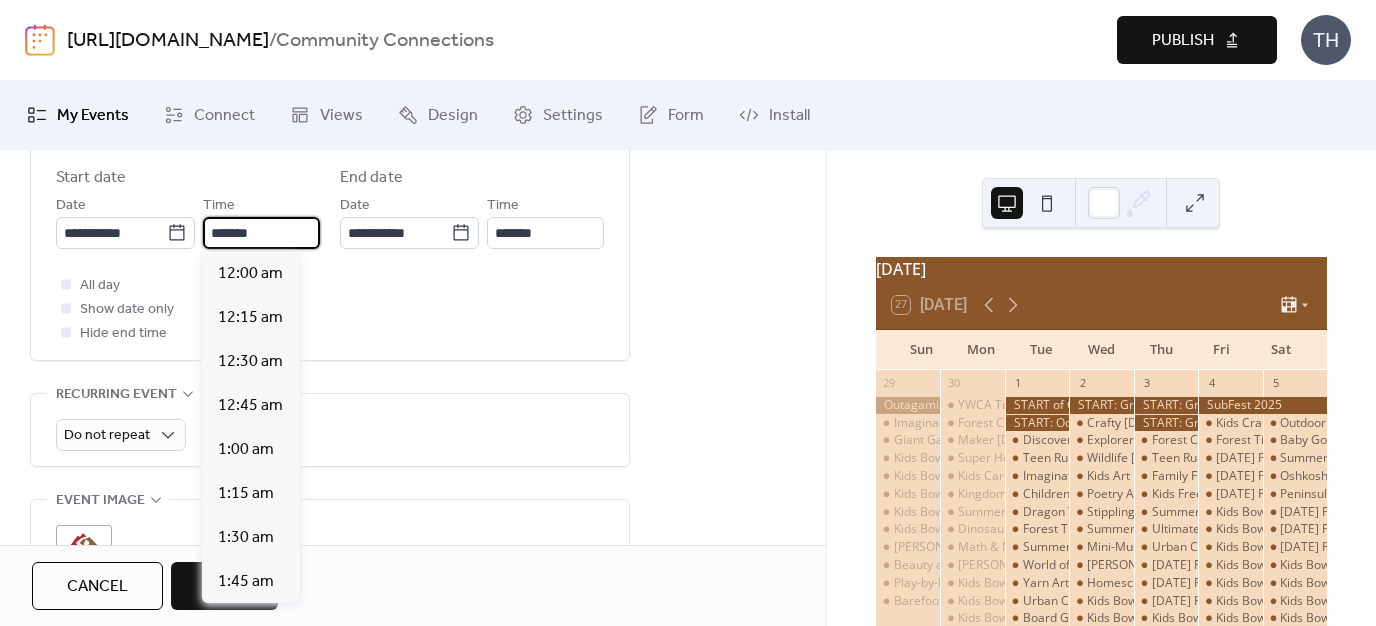 scroll, scrollTop: 3276, scrollLeft: 0, axis: vertical 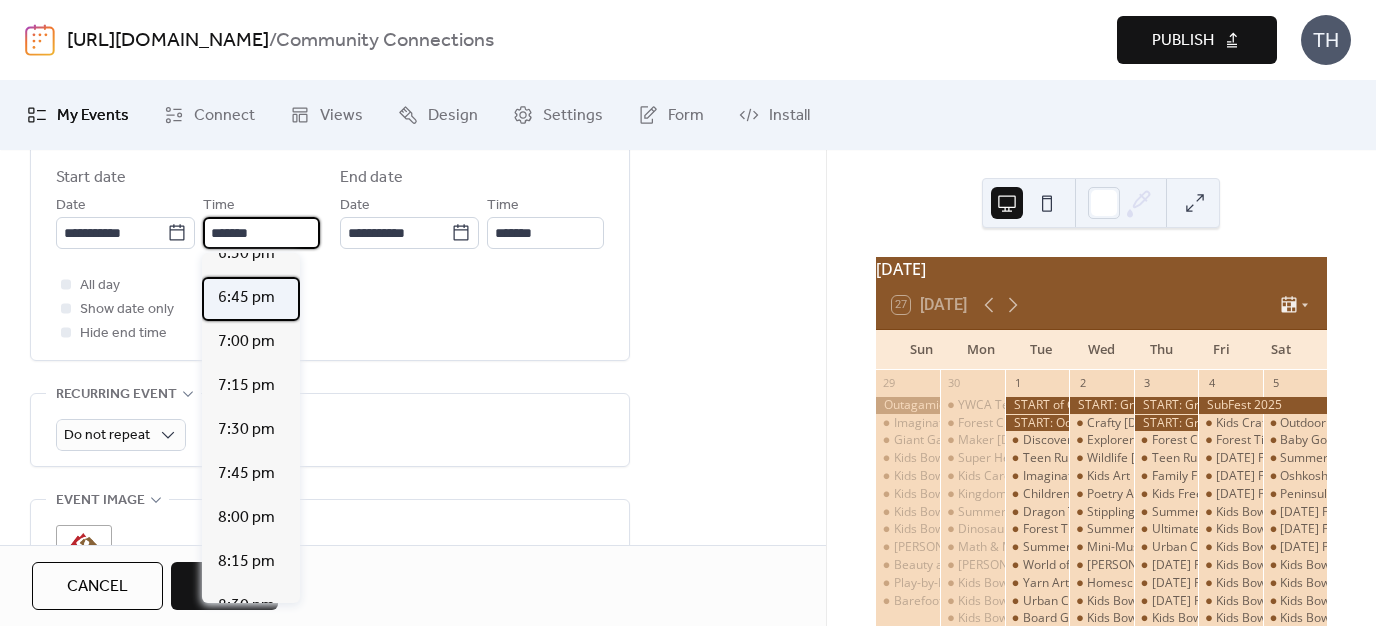 click on "6:45 pm" at bounding box center [246, 298] 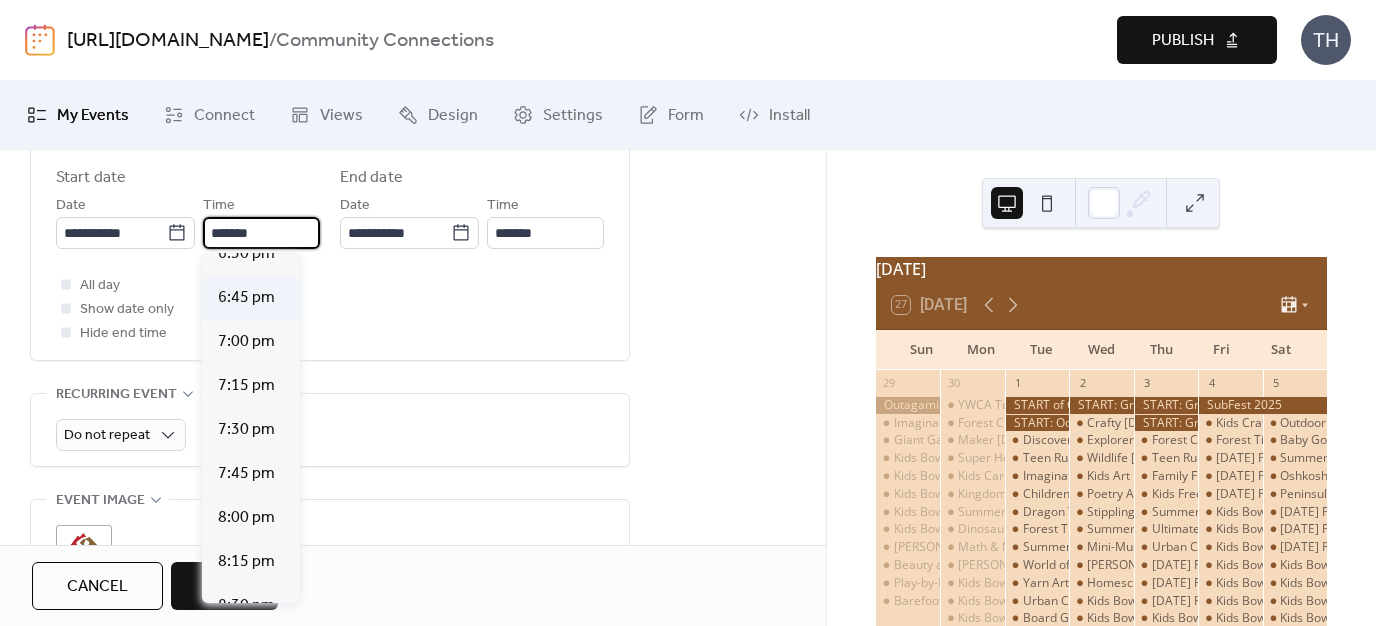 type on "*******" 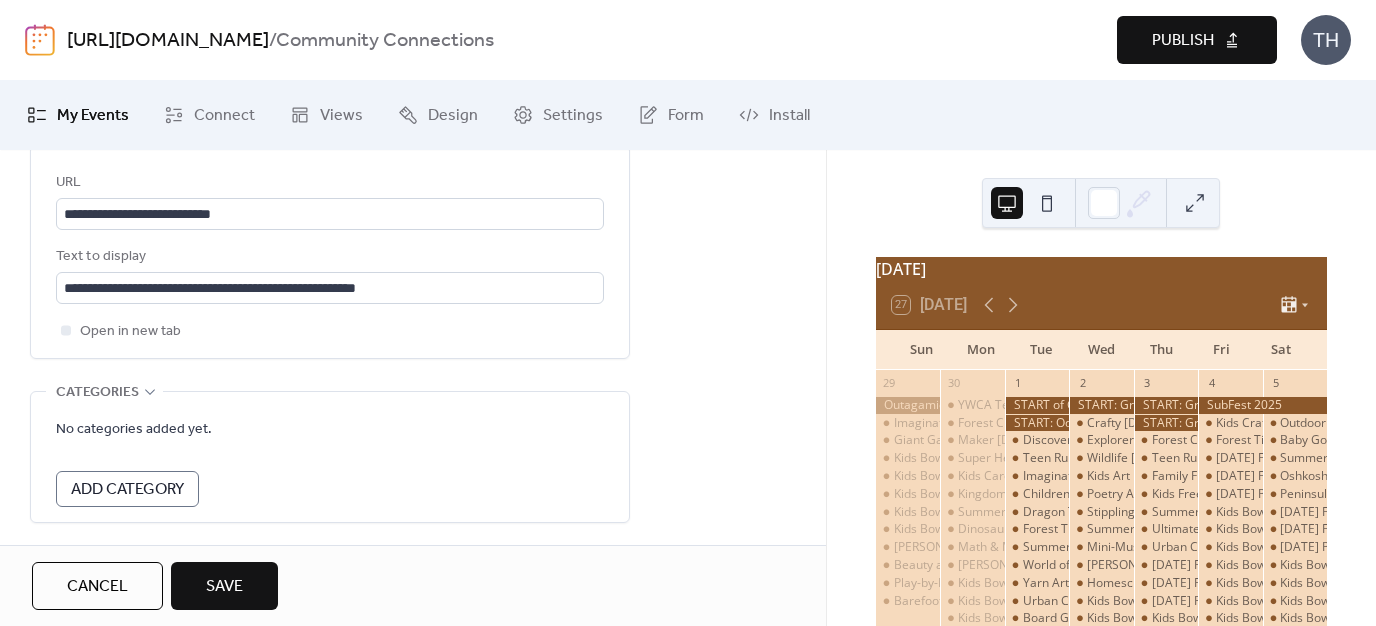 scroll, scrollTop: 1193, scrollLeft: 0, axis: vertical 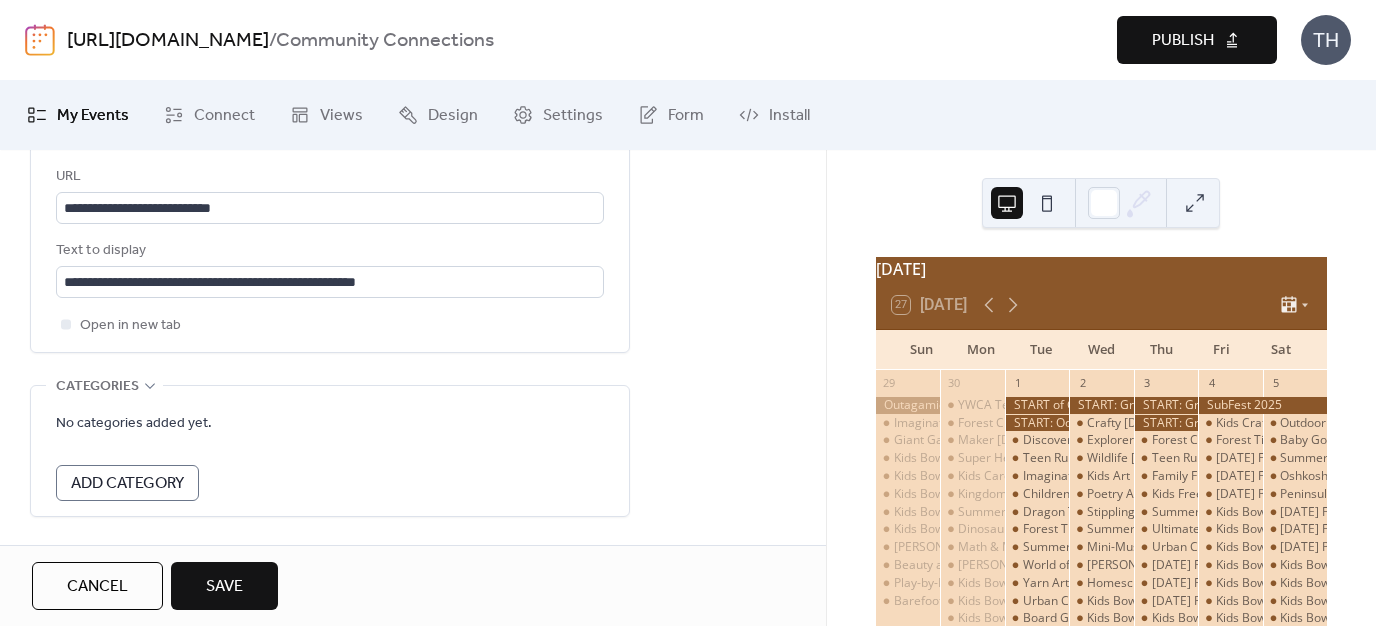 click on "Save" at bounding box center [224, 587] 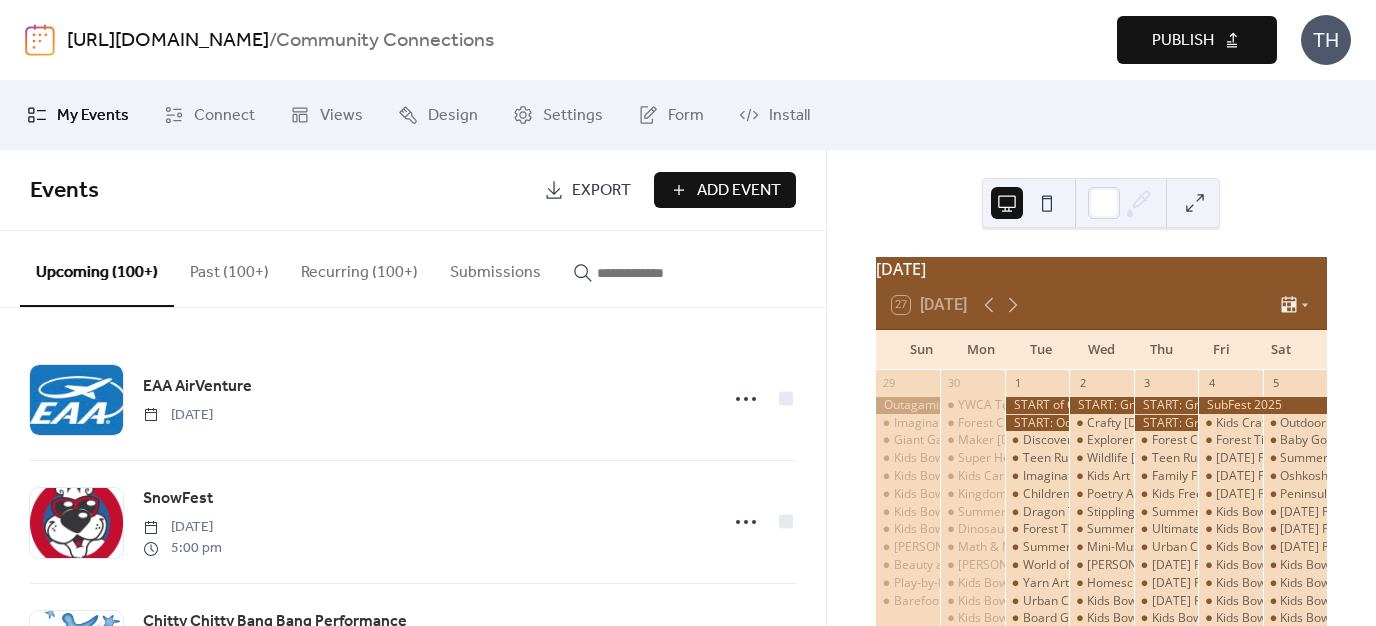 click on "Publish" at bounding box center (1183, 41) 